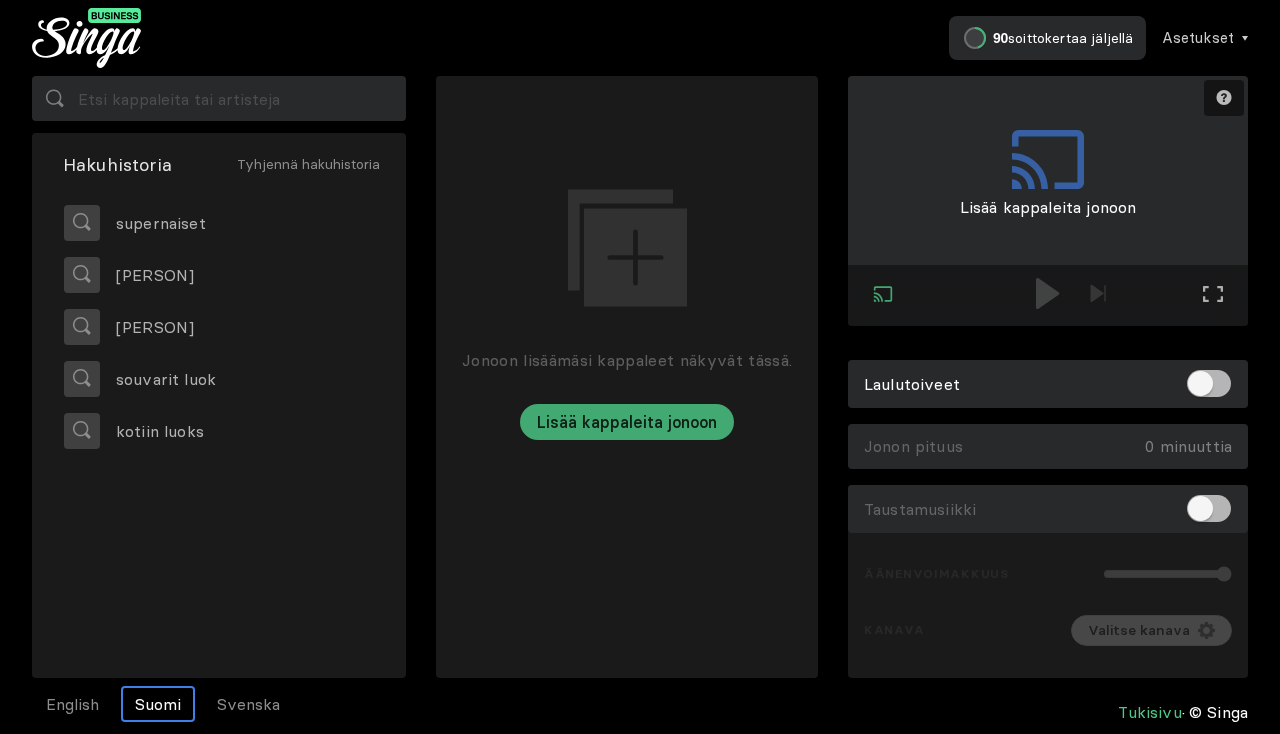scroll, scrollTop: 0, scrollLeft: 0, axis: both 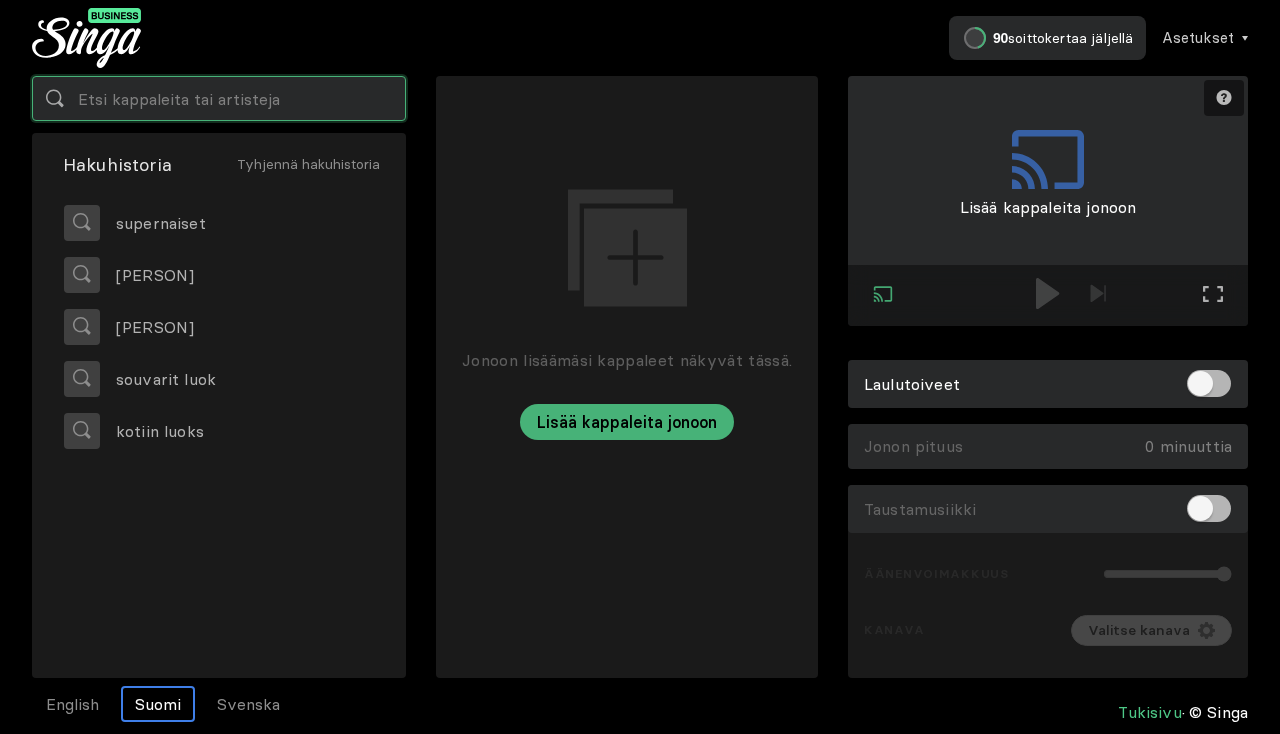 click at bounding box center [219, 98] 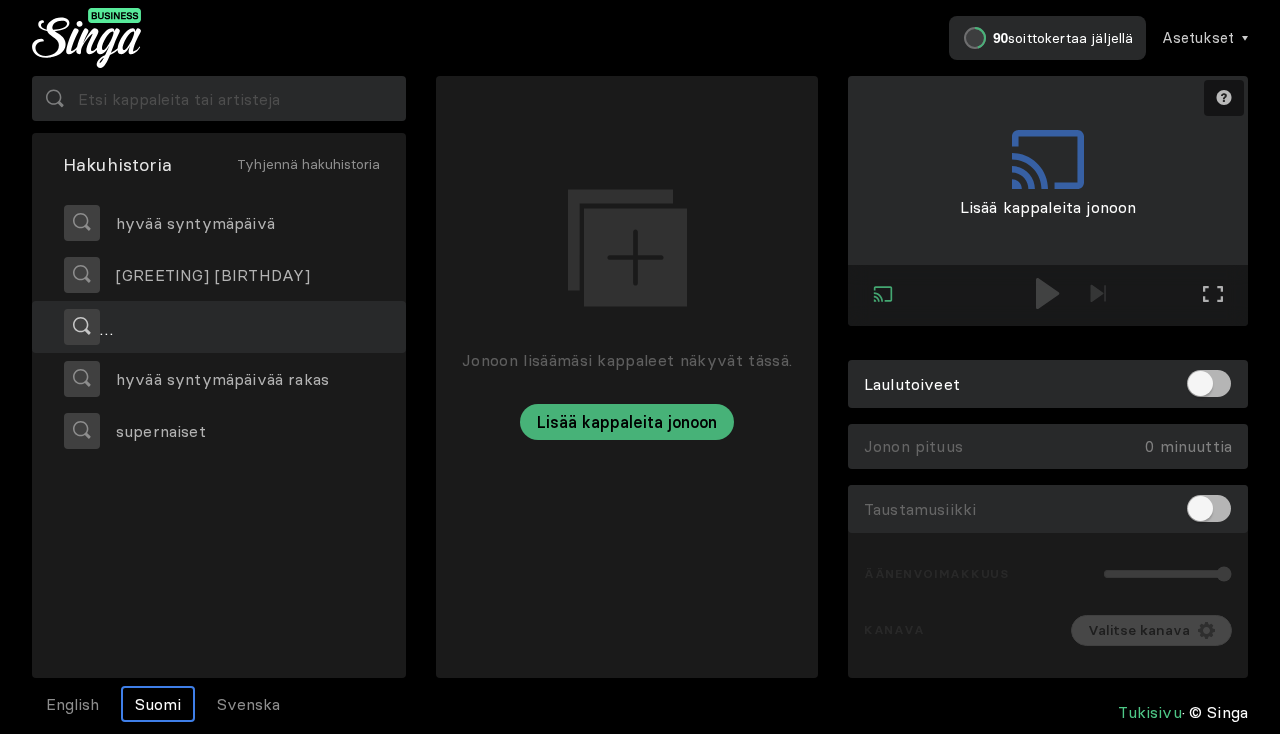 click on "[GREETING] [BIRTHDAY] [PRONOUN]" at bounding box center (187, 223) 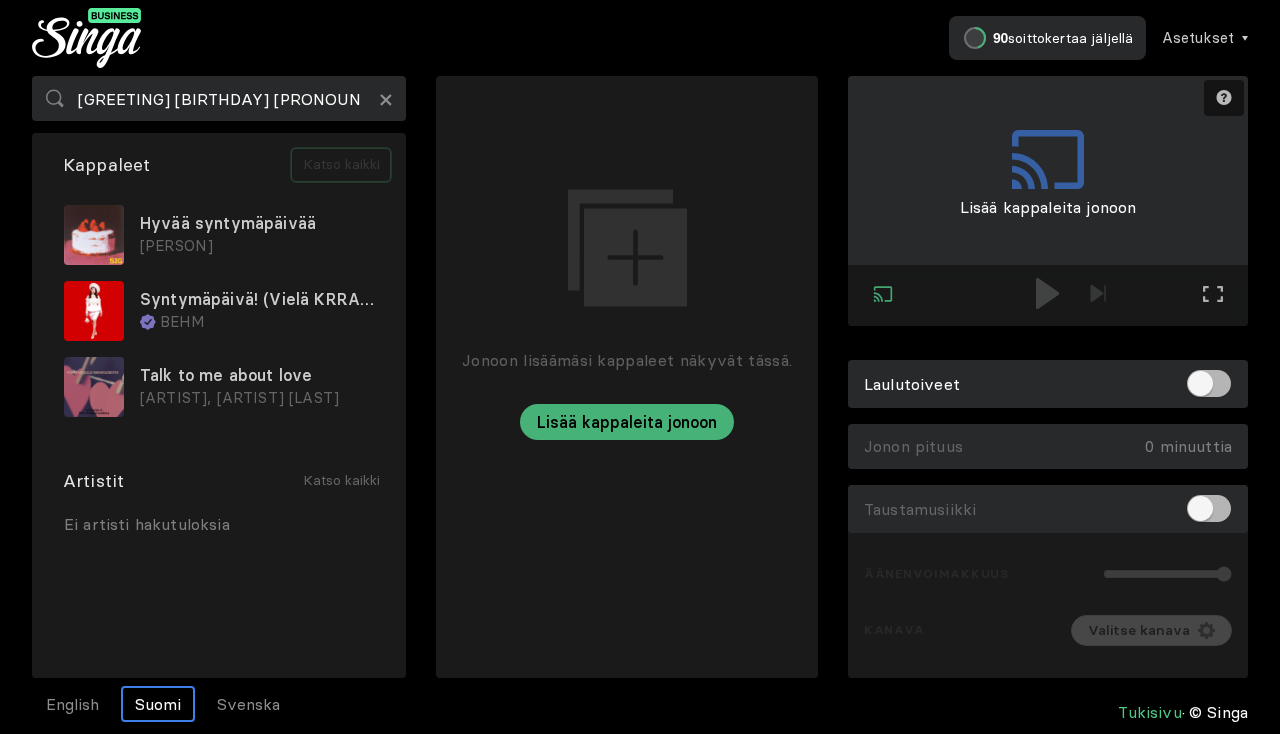 click on "Katso kaikki" at bounding box center (341, 165) 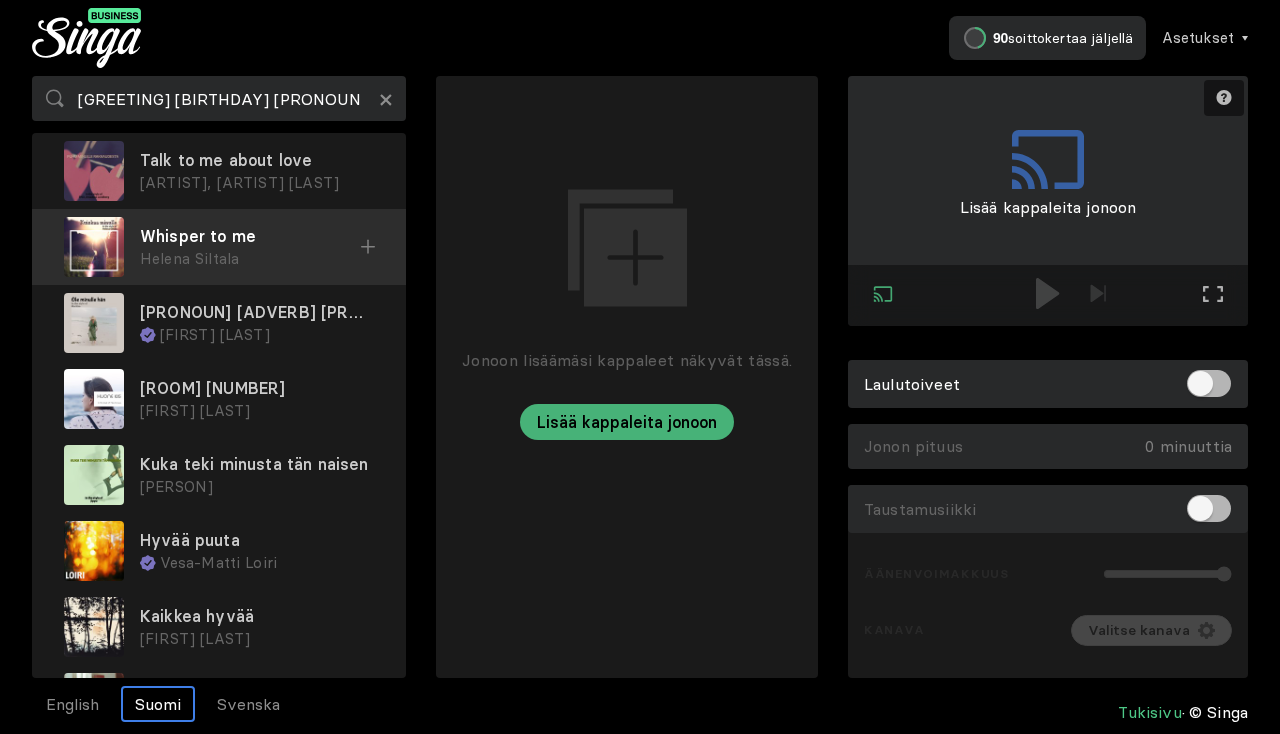 scroll, scrollTop: 0, scrollLeft: 0, axis: both 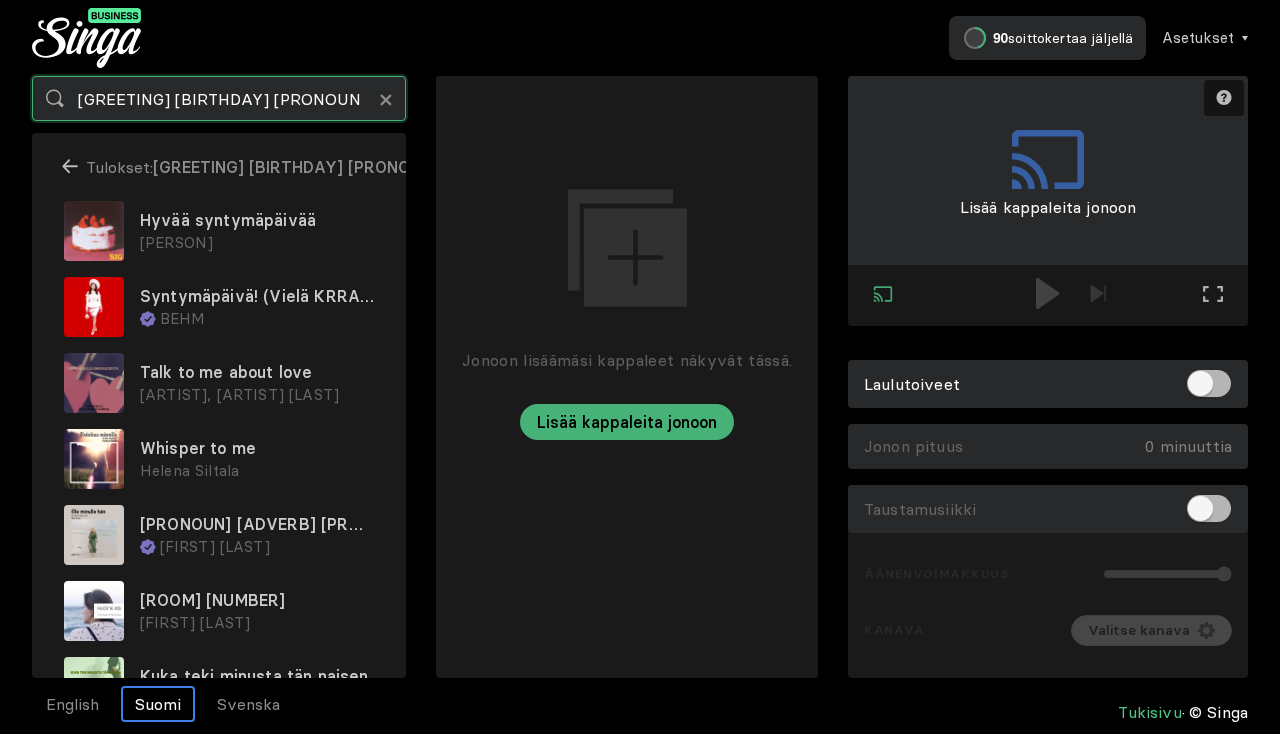 click on "[GREETING] [BIRTHDAY] [PRONOUN]" at bounding box center [219, 98] 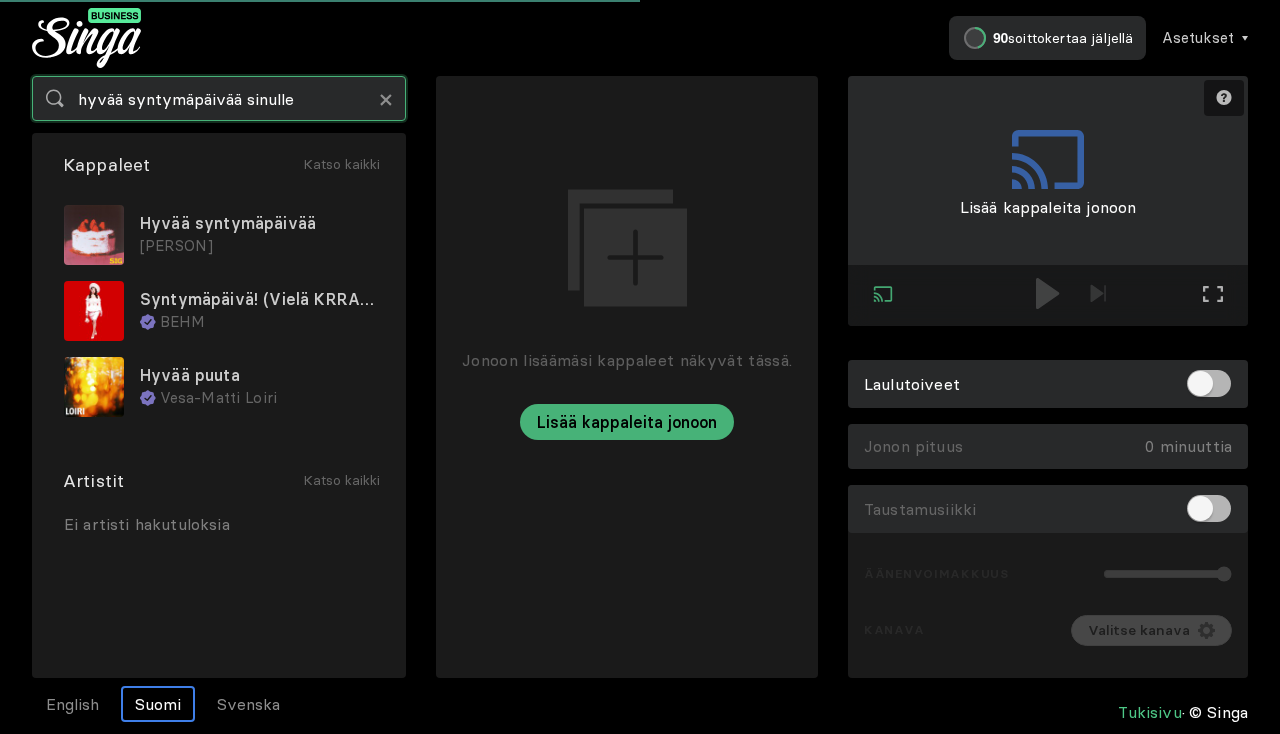 click on "hyvää syntymäpäivää sinulle" at bounding box center (219, 98) 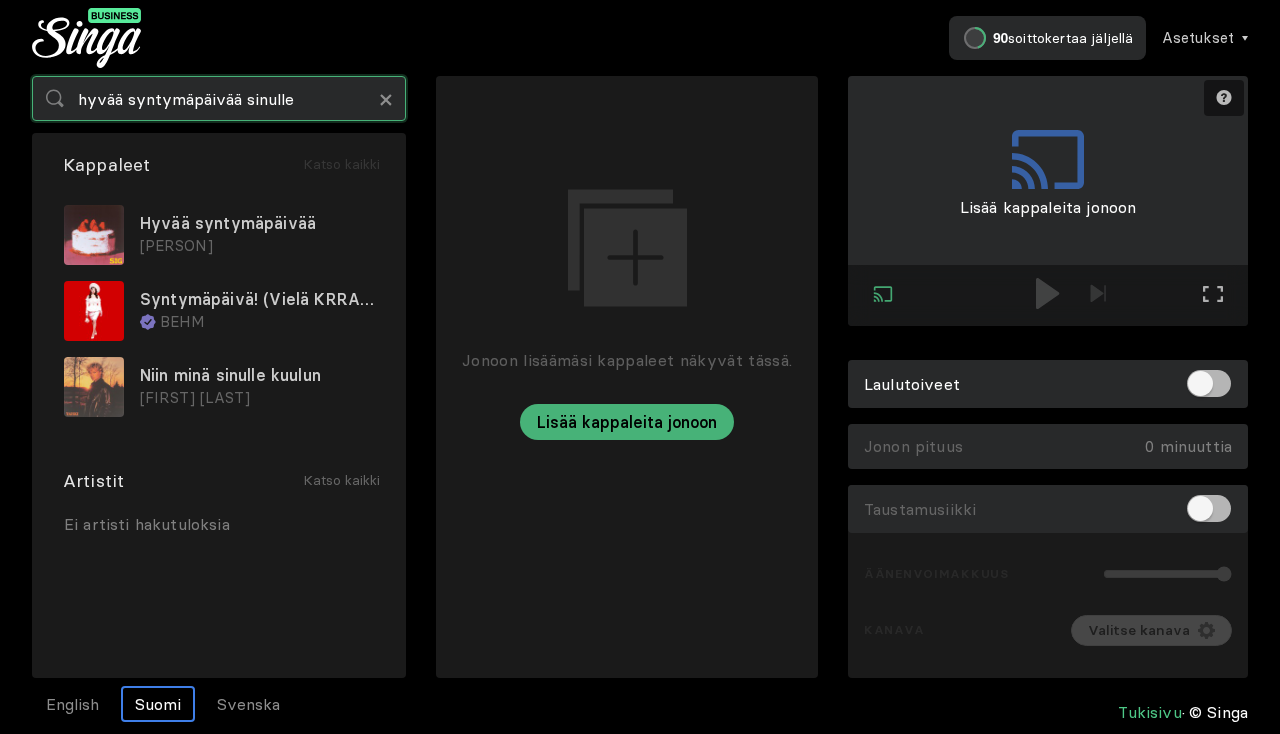 type on "hyvää syntymäpäivää sinulle" 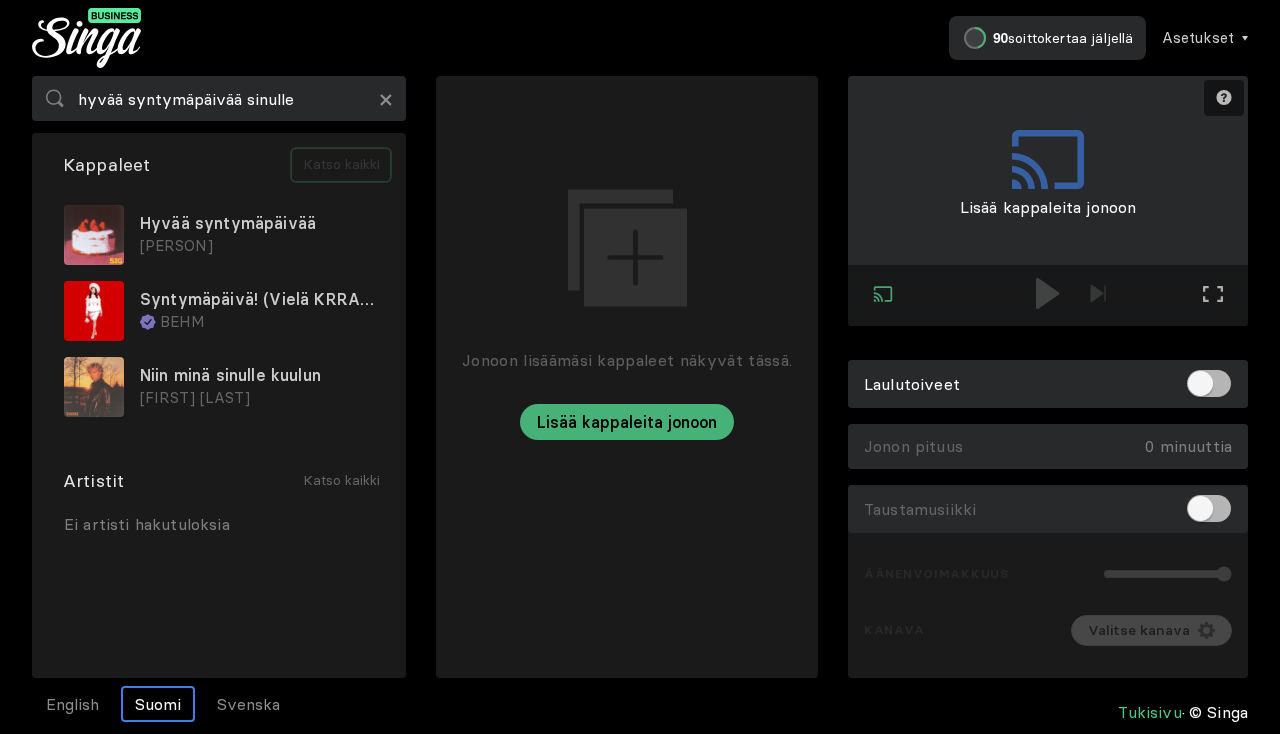 click on "Katso kaikki" at bounding box center (341, 165) 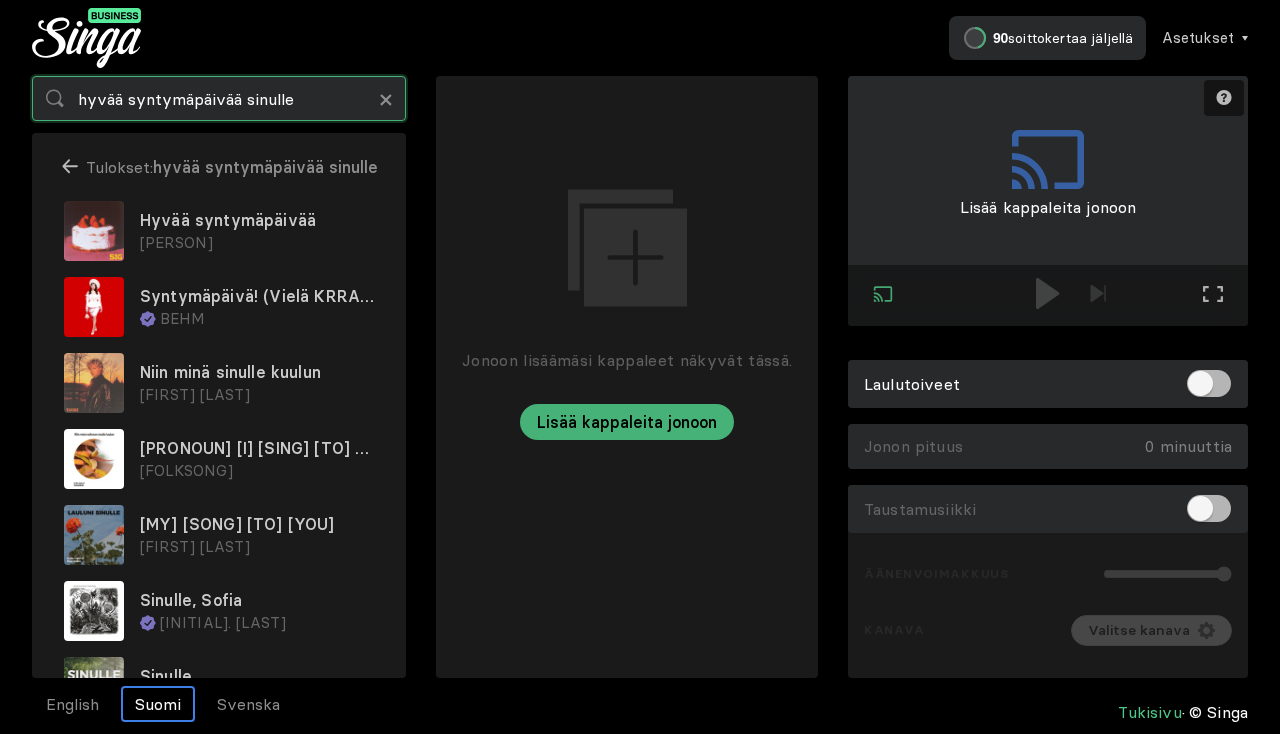 drag, startPoint x: 354, startPoint y: 104, endPoint x: 18, endPoint y: 109, distance: 336.0372 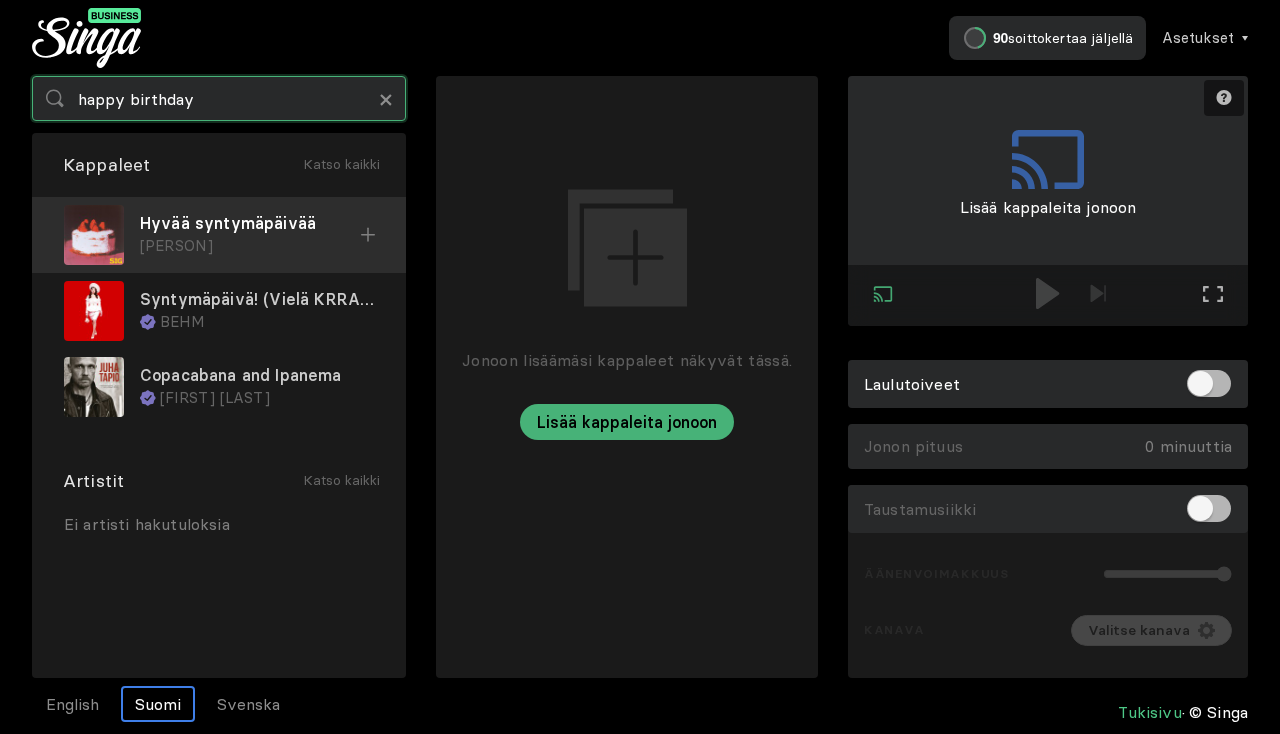 type on "happy birthday" 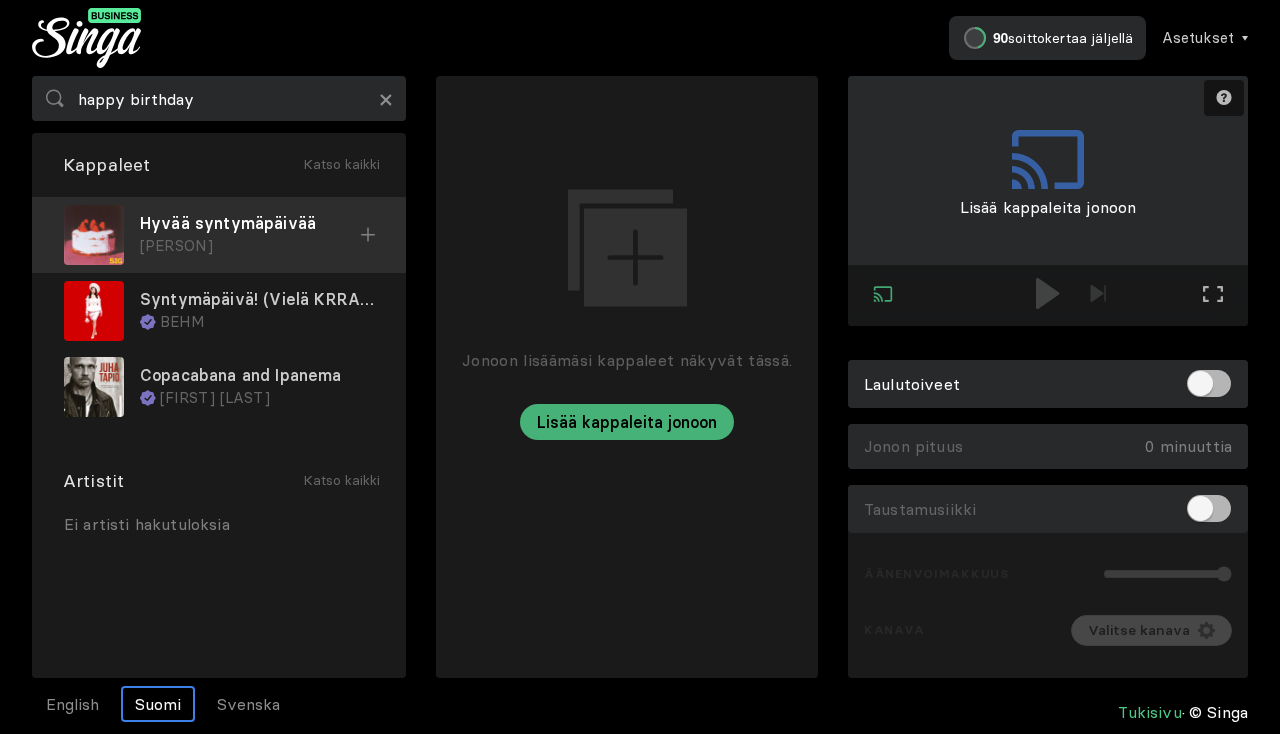 click at bounding box center [368, 234] 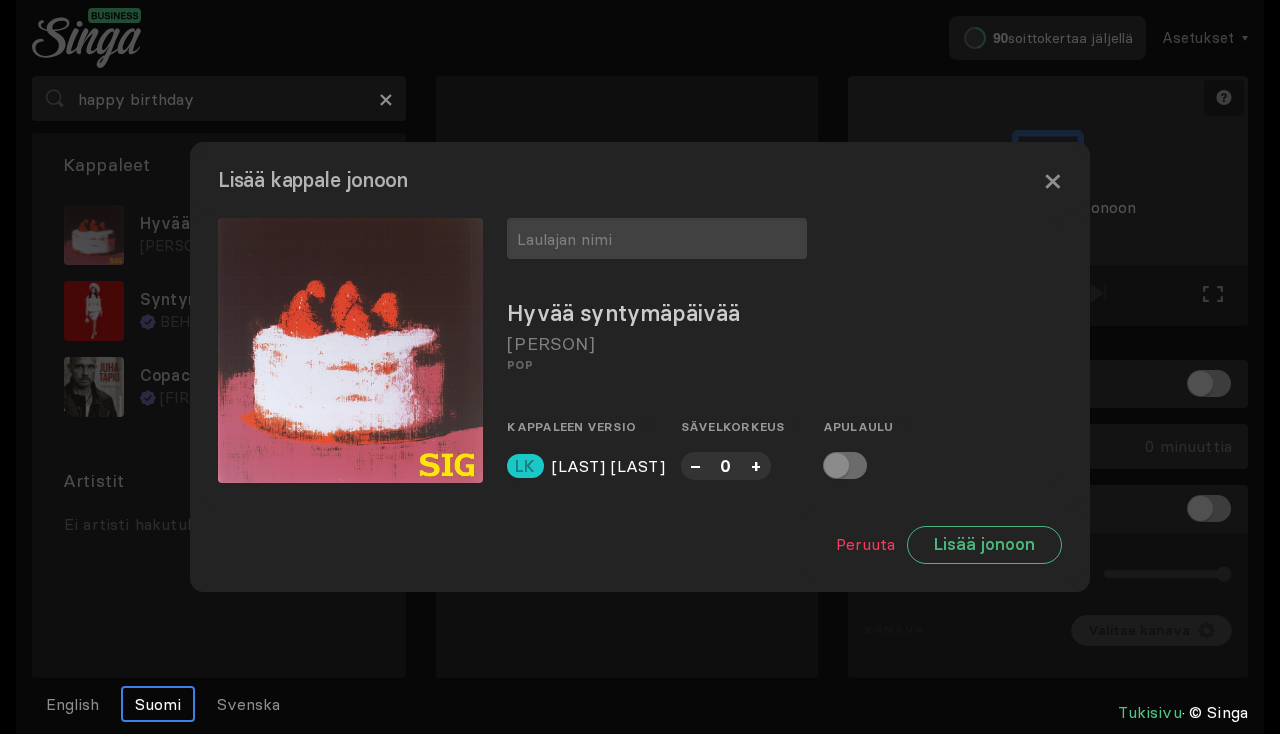 click on "[LAST] [LAST]" at bounding box center [608, 466] 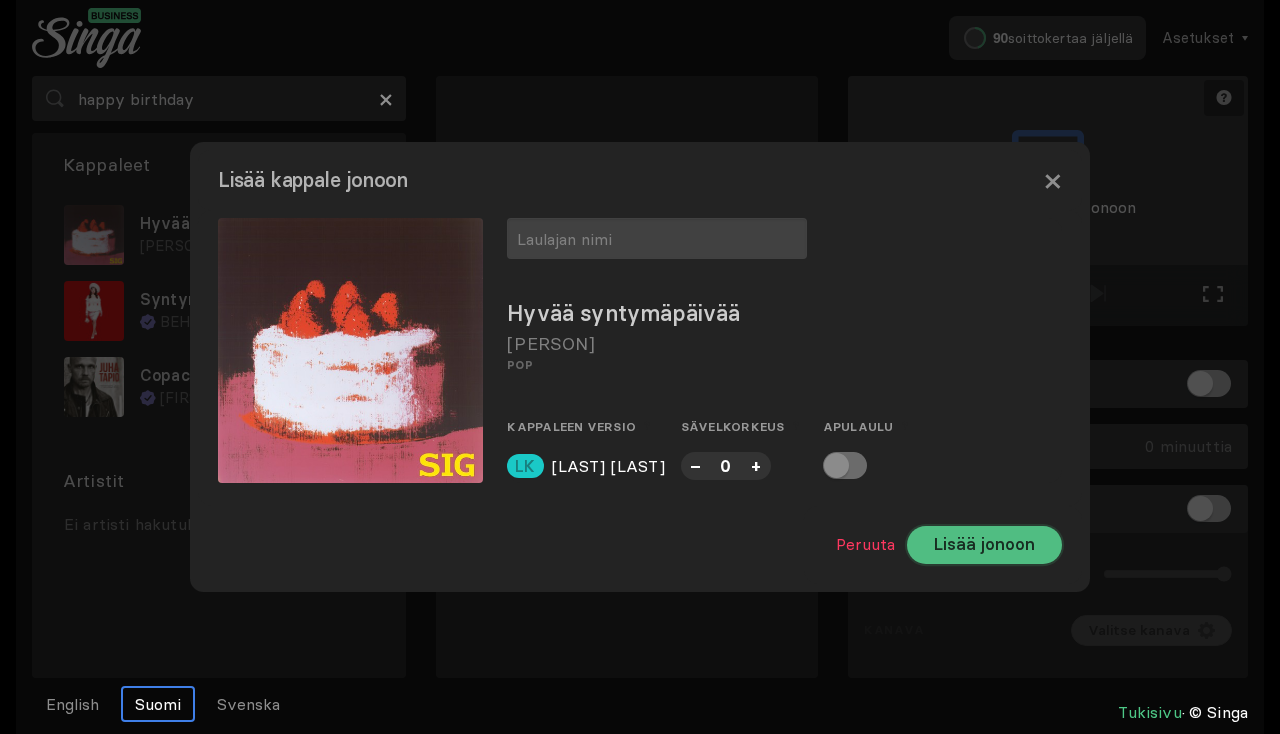 click on "Lisää jonoon" at bounding box center (984, 545) 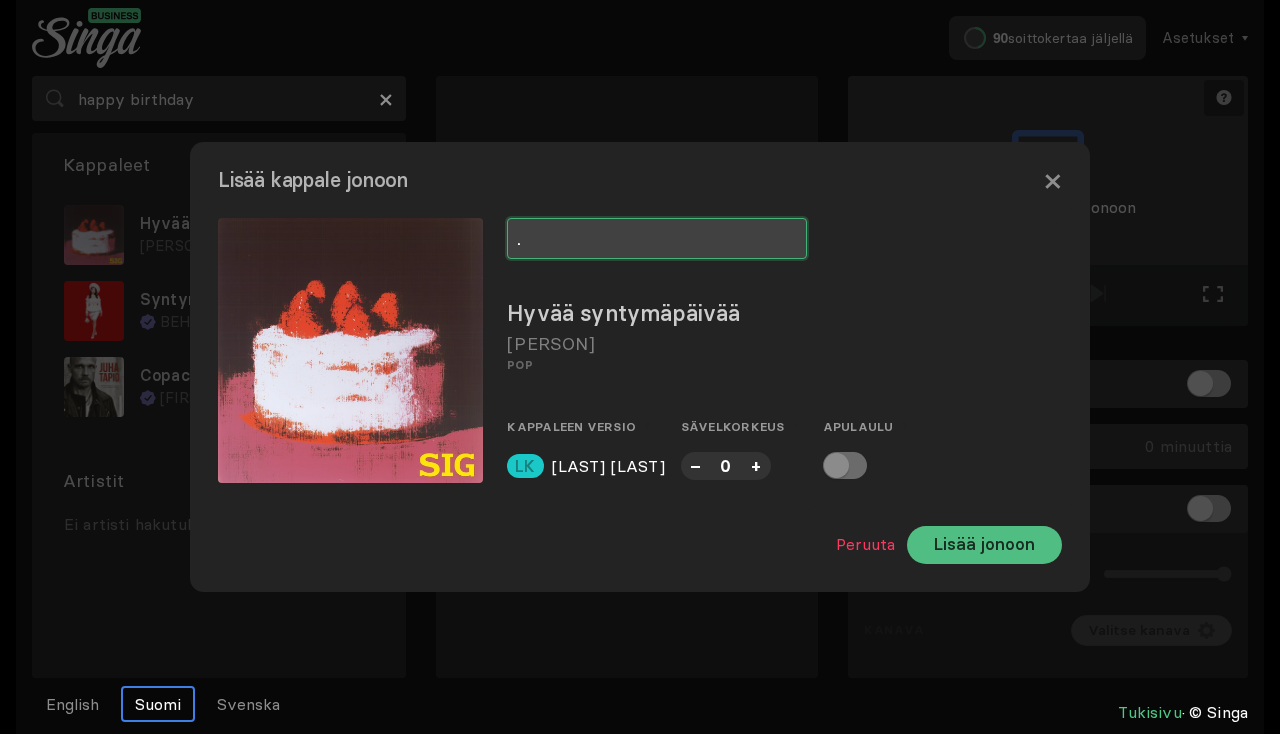 type on "." 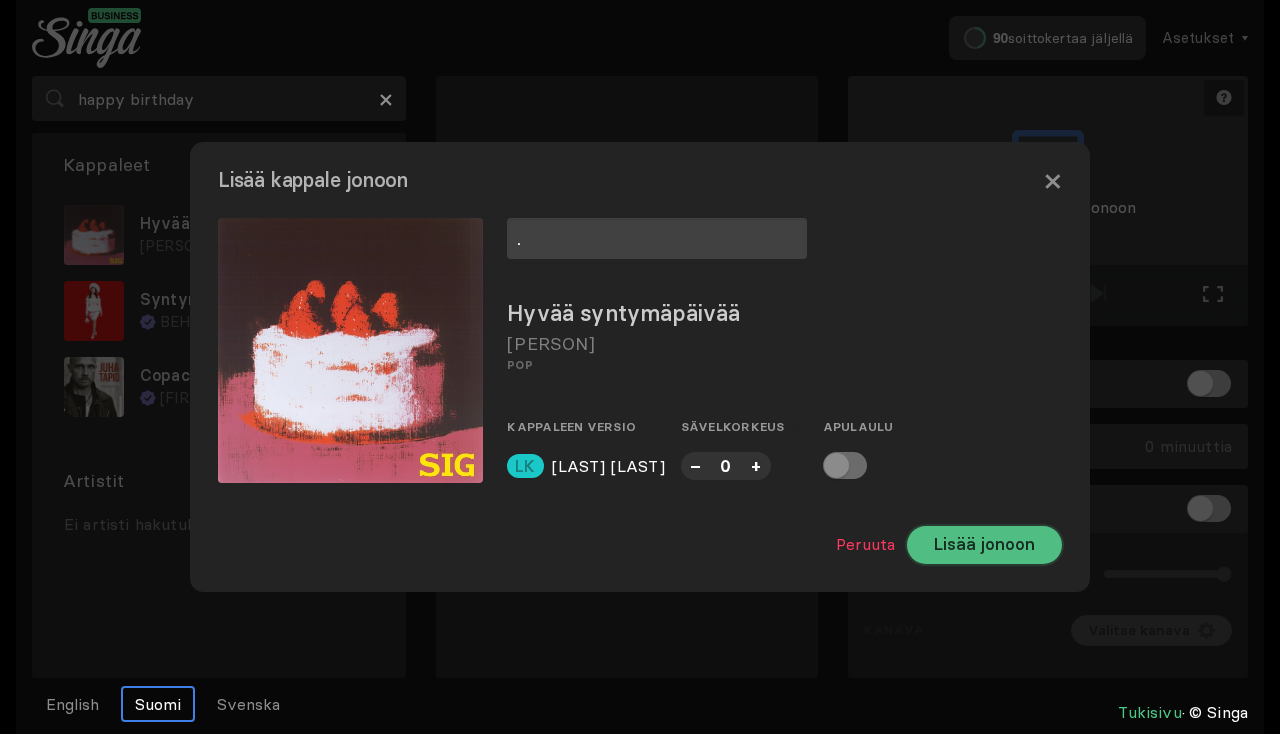 click on "Lisää jonoon" at bounding box center (984, 545) 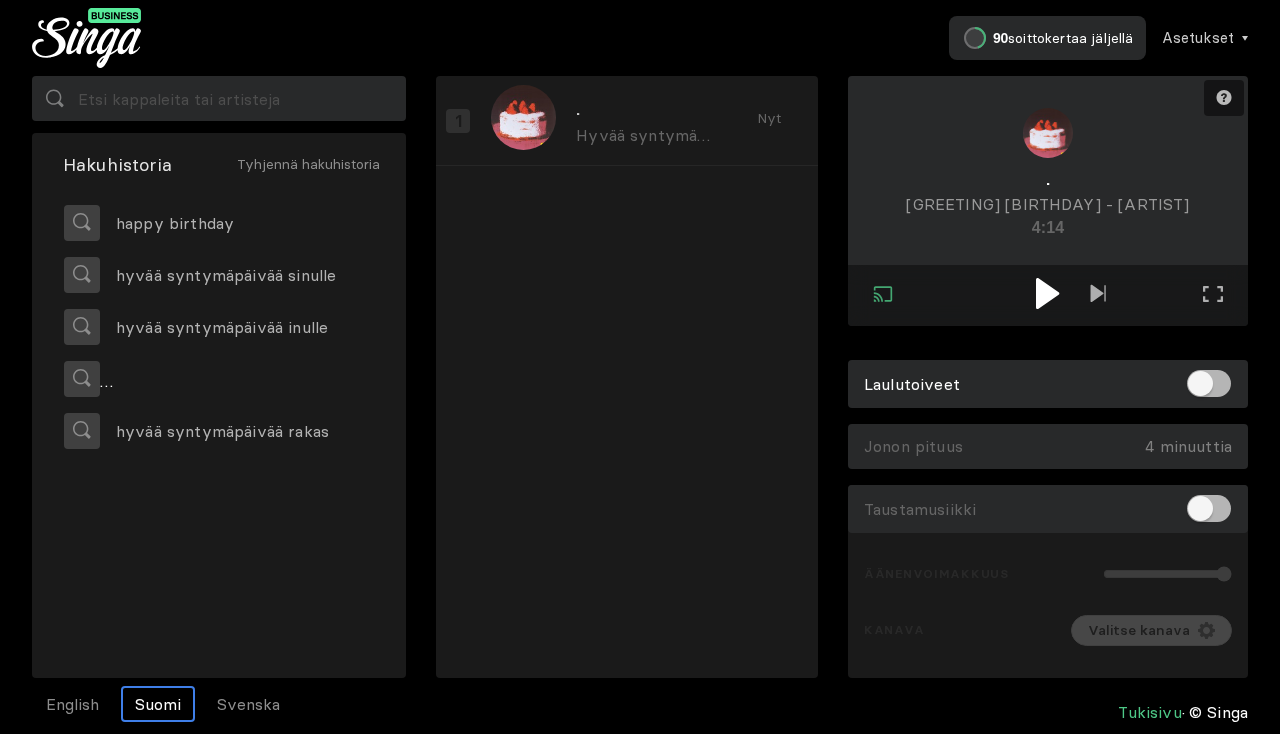 click at bounding box center (1048, 295) 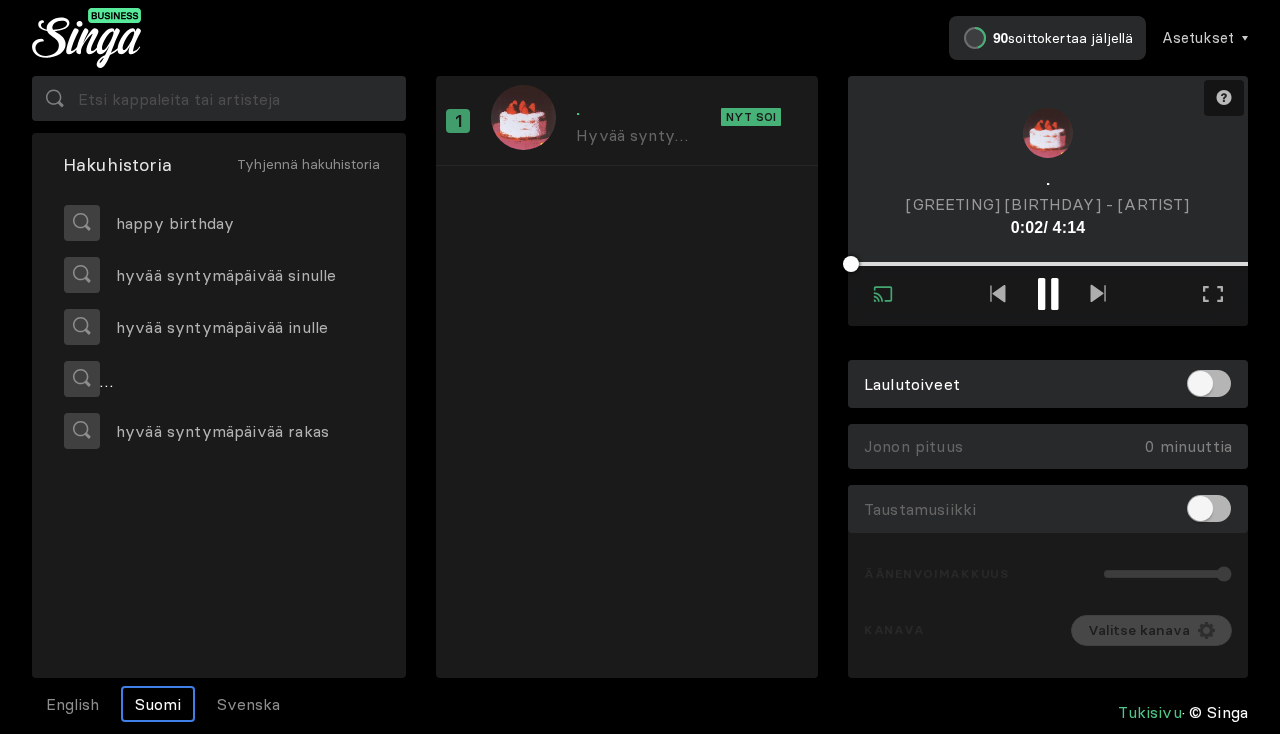 click at bounding box center [1048, 296] 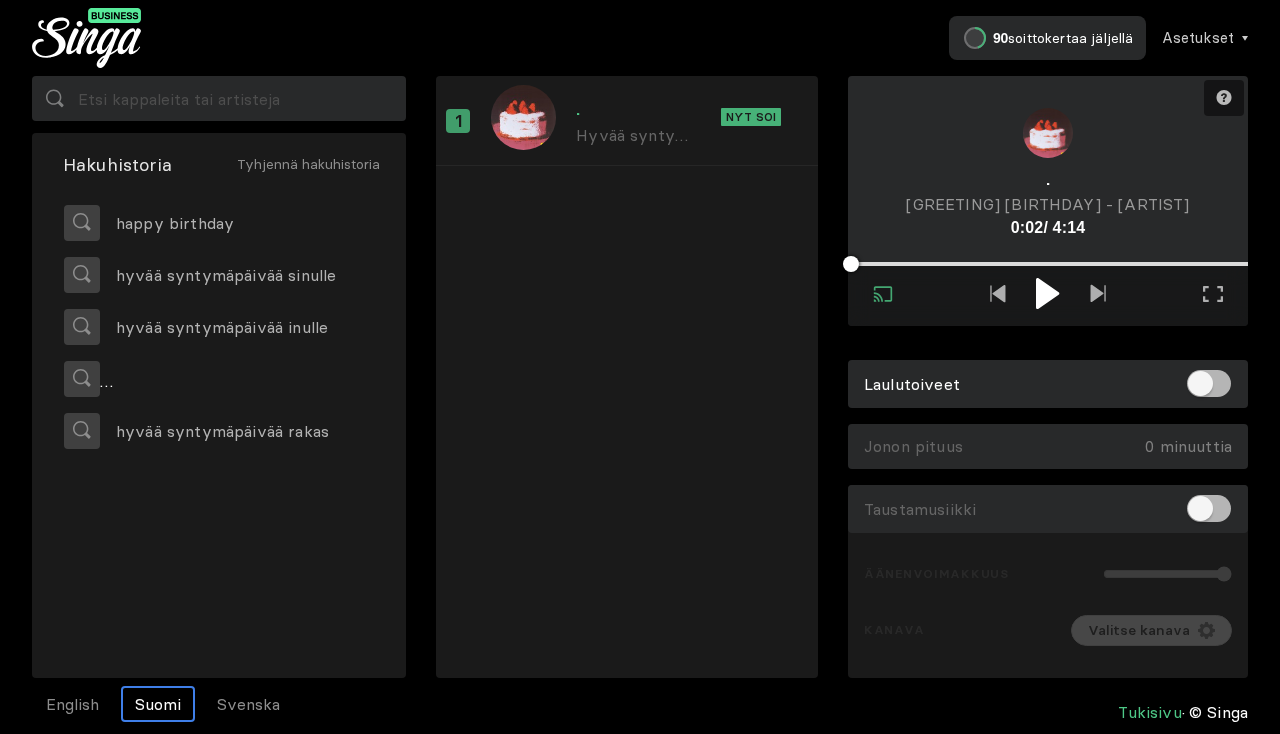 click at bounding box center [1048, 295] 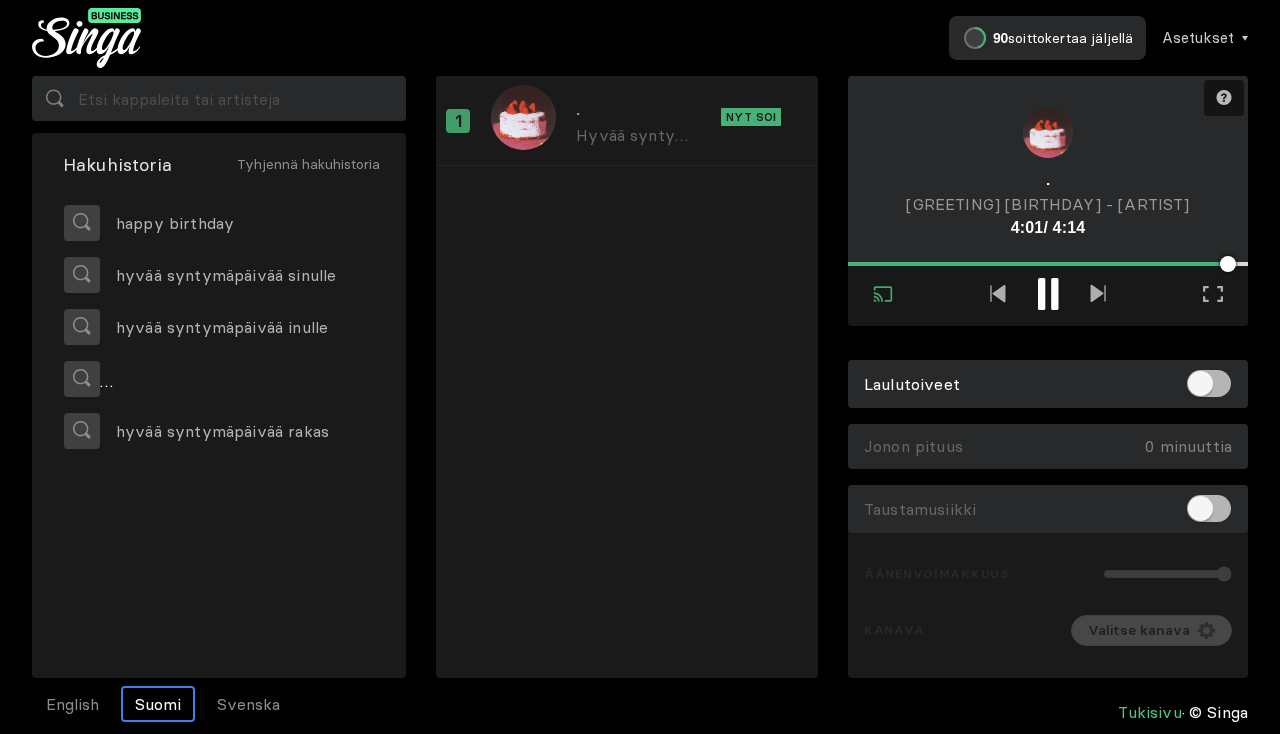 click at bounding box center [1048, 296] 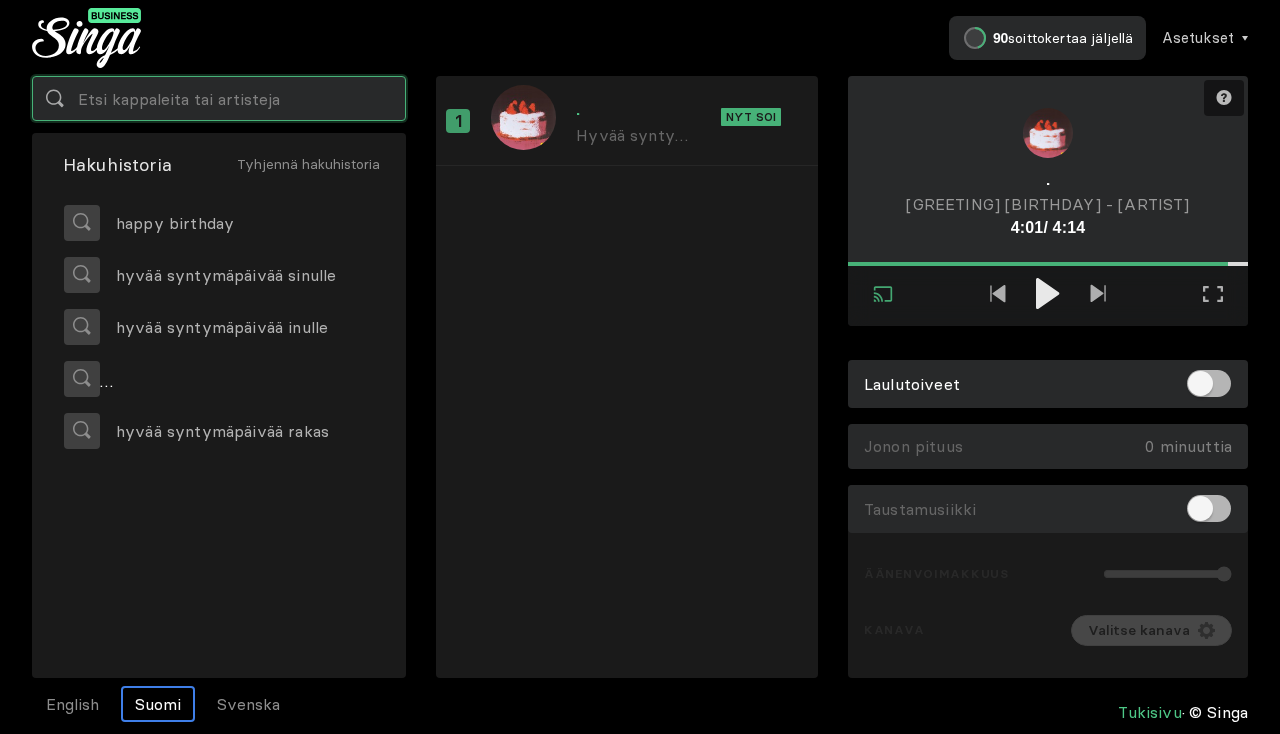 click at bounding box center [219, 98] 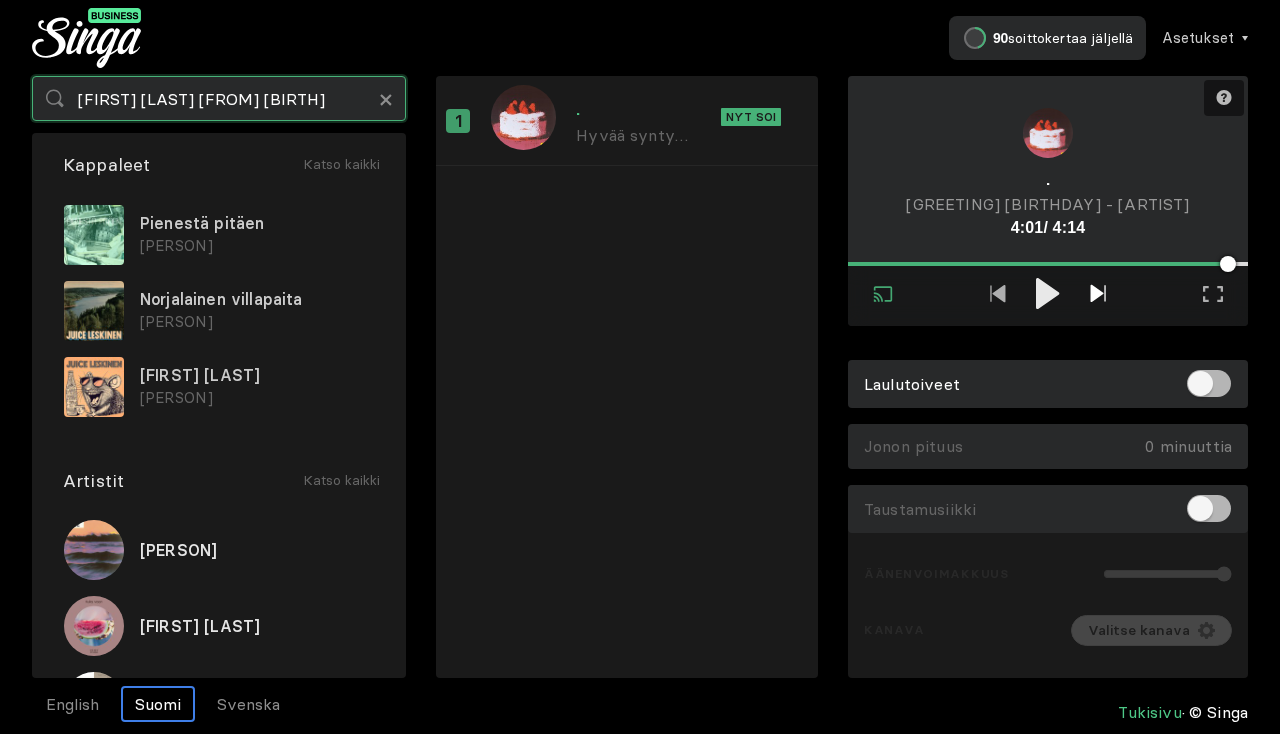 type on "[FIRST] [LAST] [FROM] [BIRTH]" 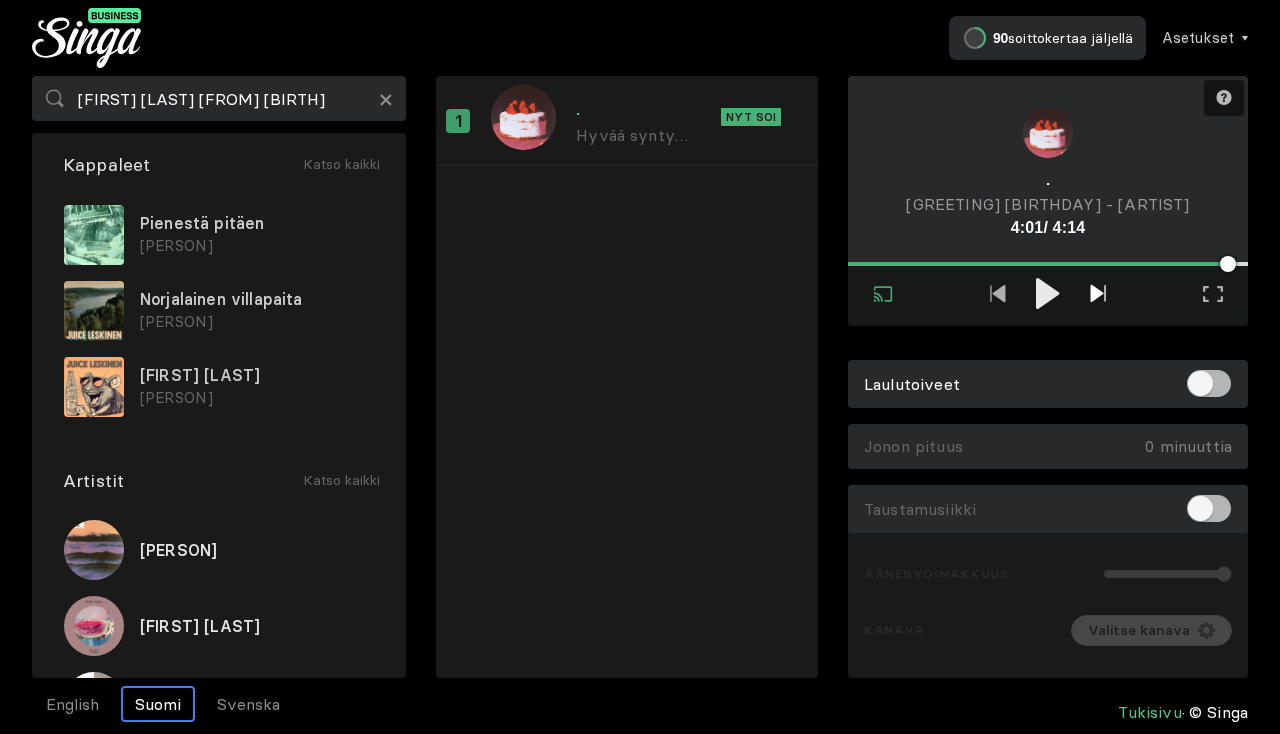 click at bounding box center (1098, 295) 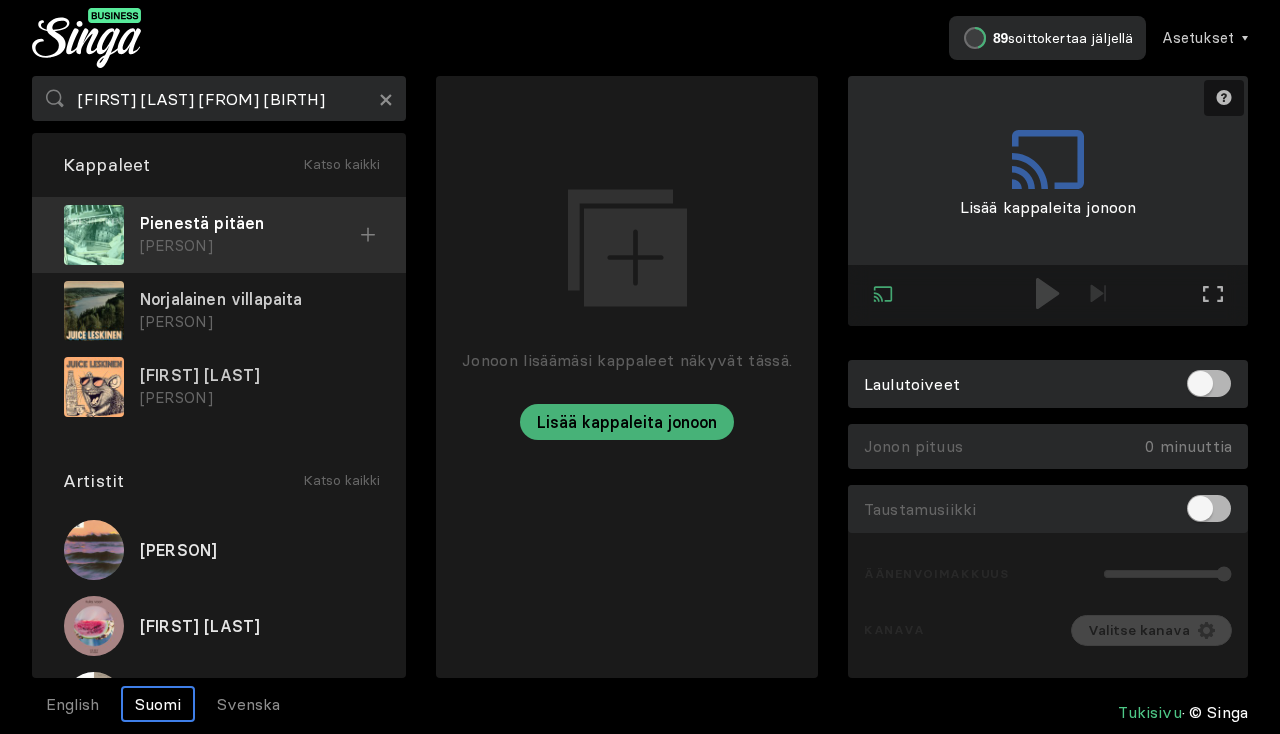 click at bounding box center [368, 235] 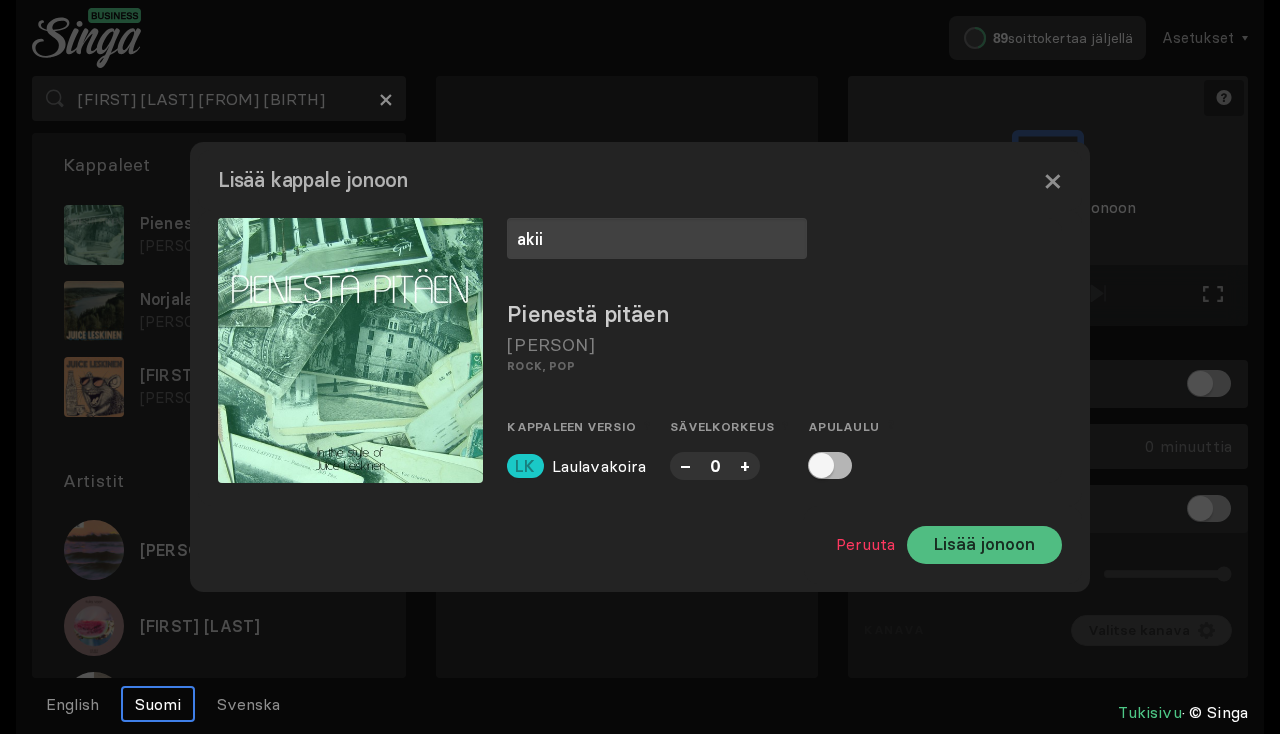type on "akii" 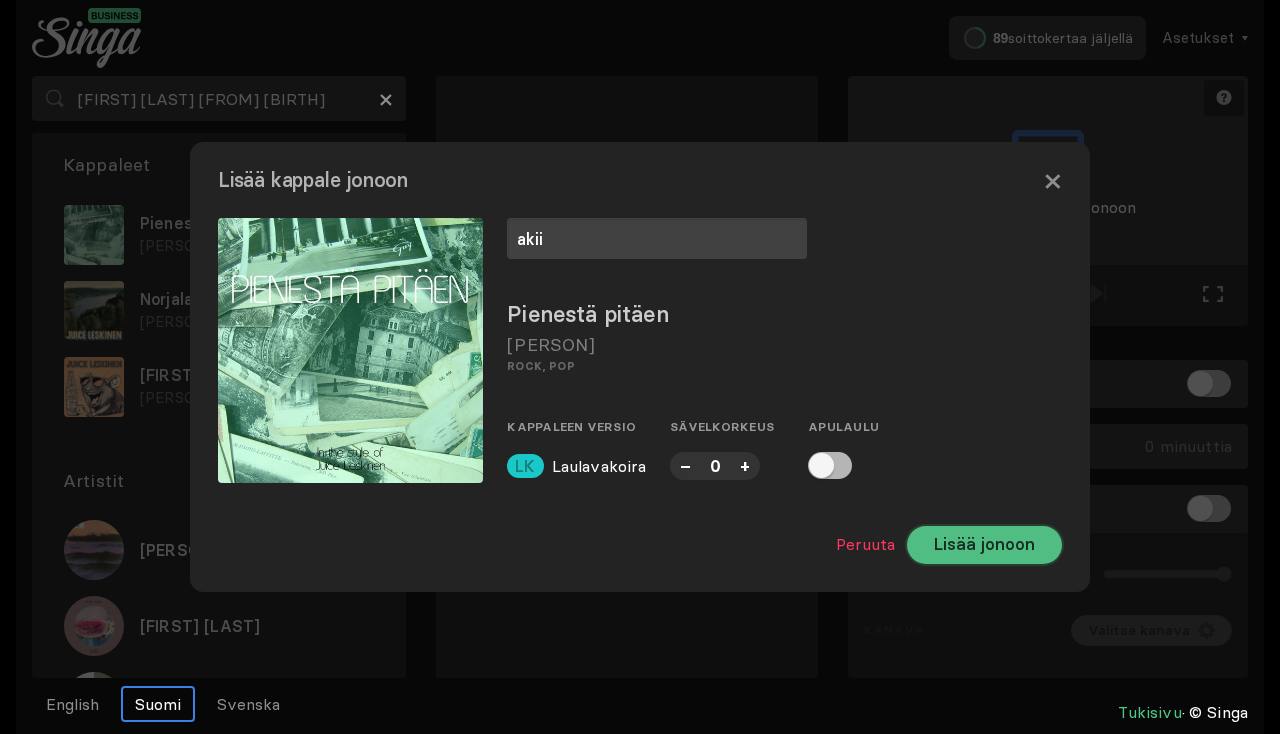click on "Lisää jonoon" at bounding box center [984, 545] 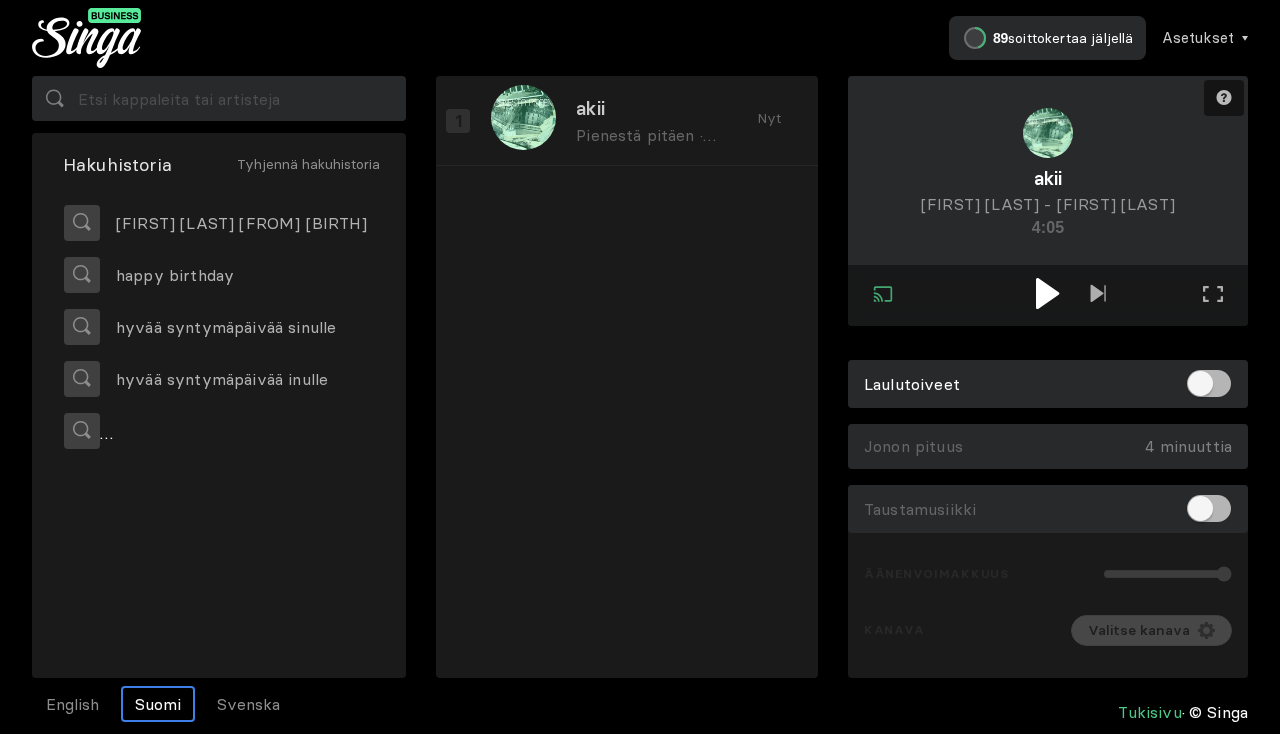 click at bounding box center (1047, 293) 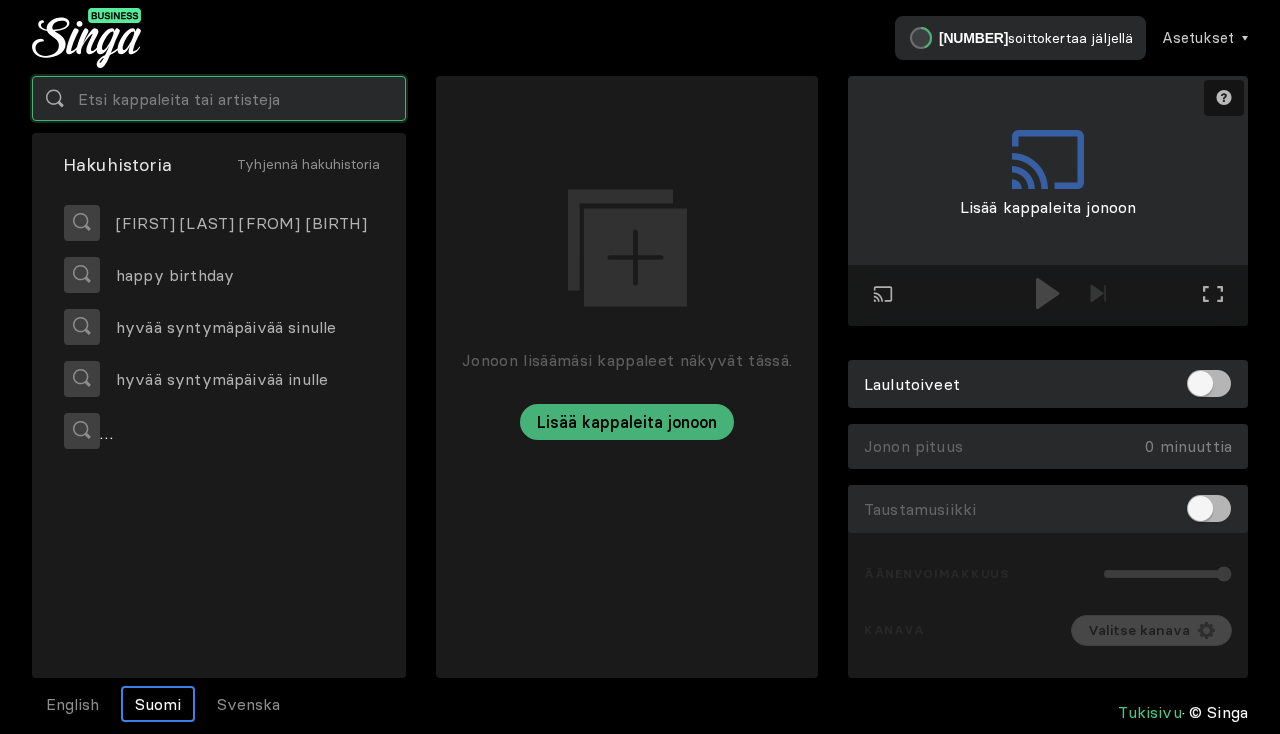 click at bounding box center (219, 98) 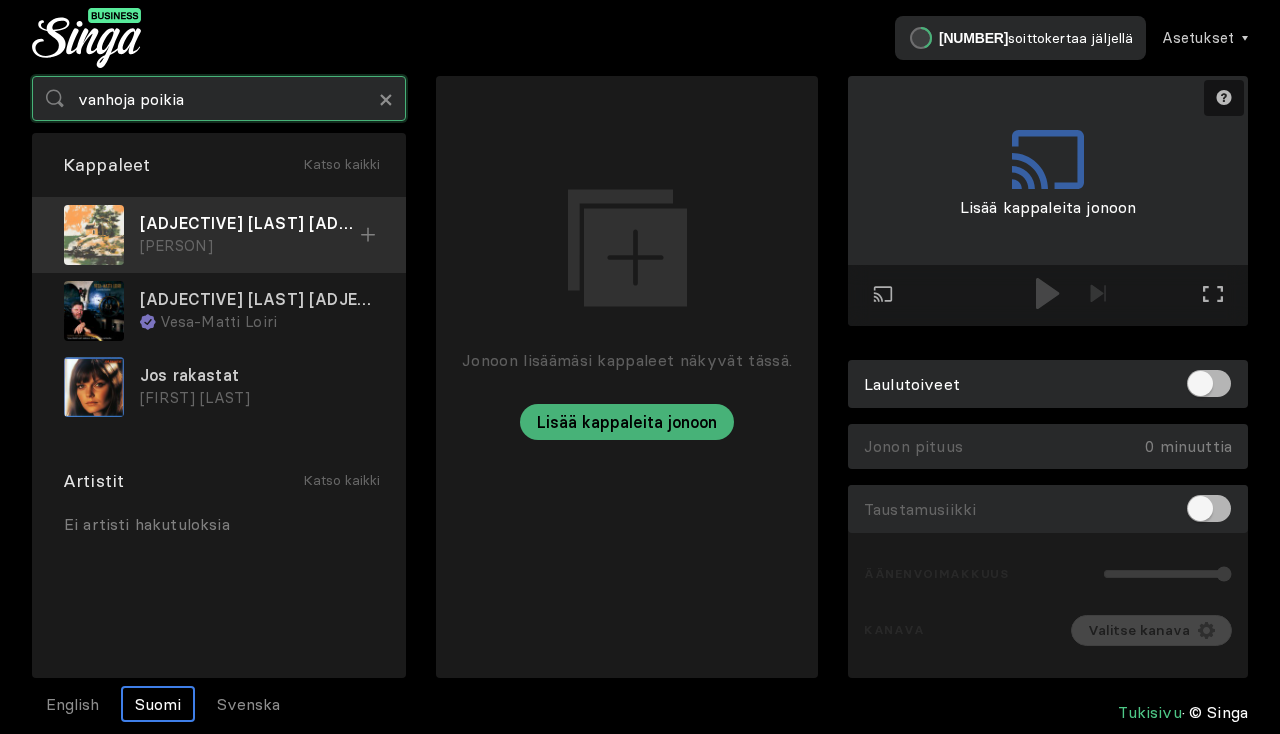 type on "vanhoja poikia" 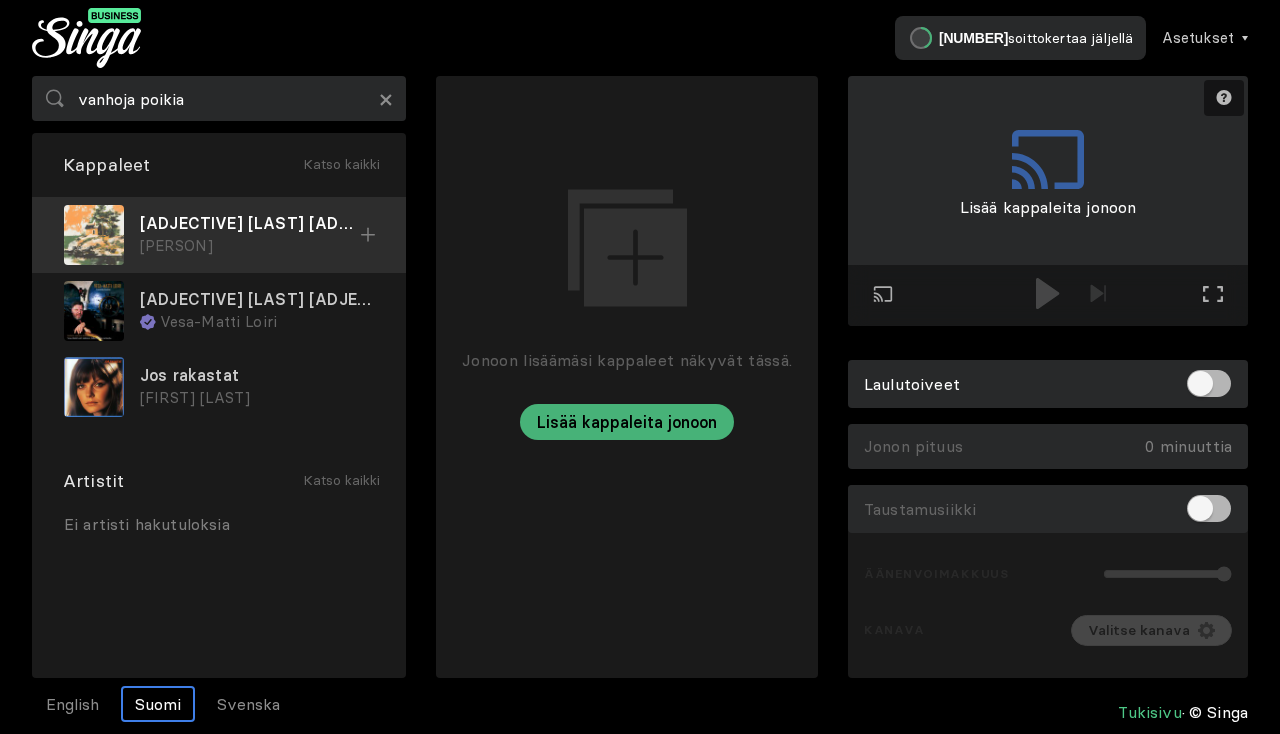 click at bounding box center (368, 234) 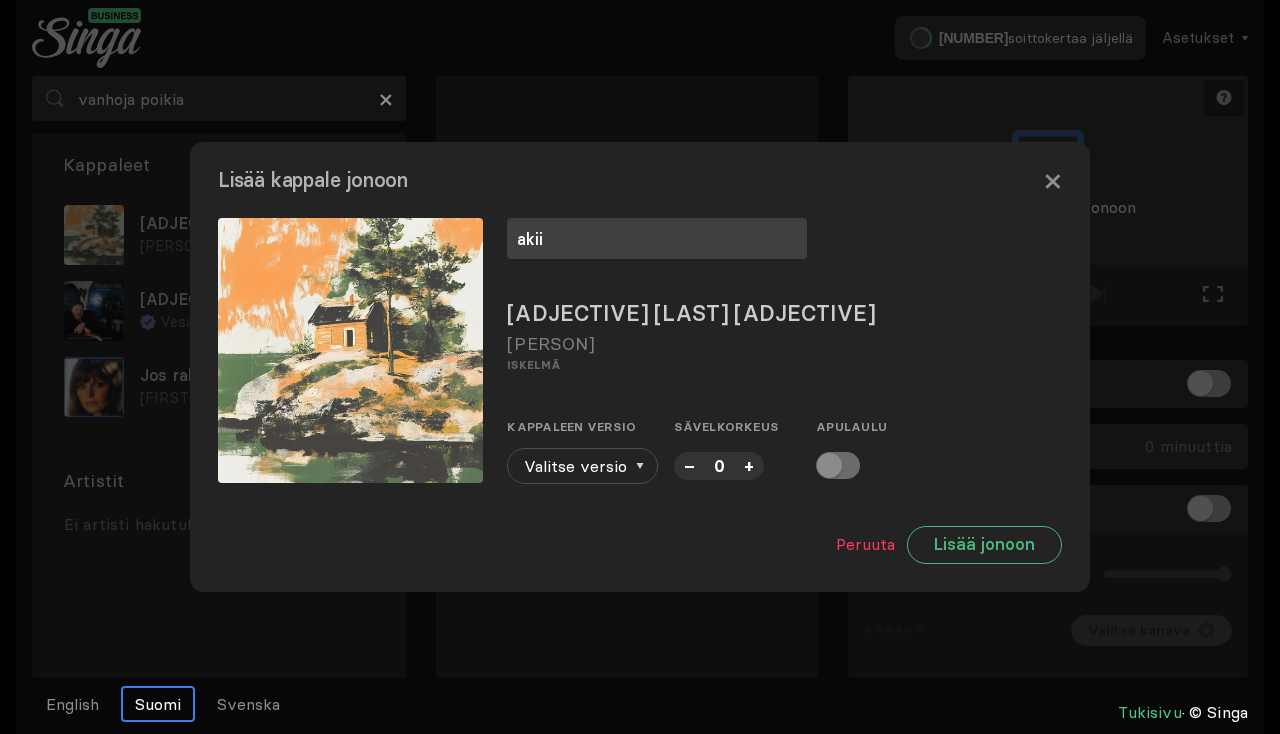 type on "akii" 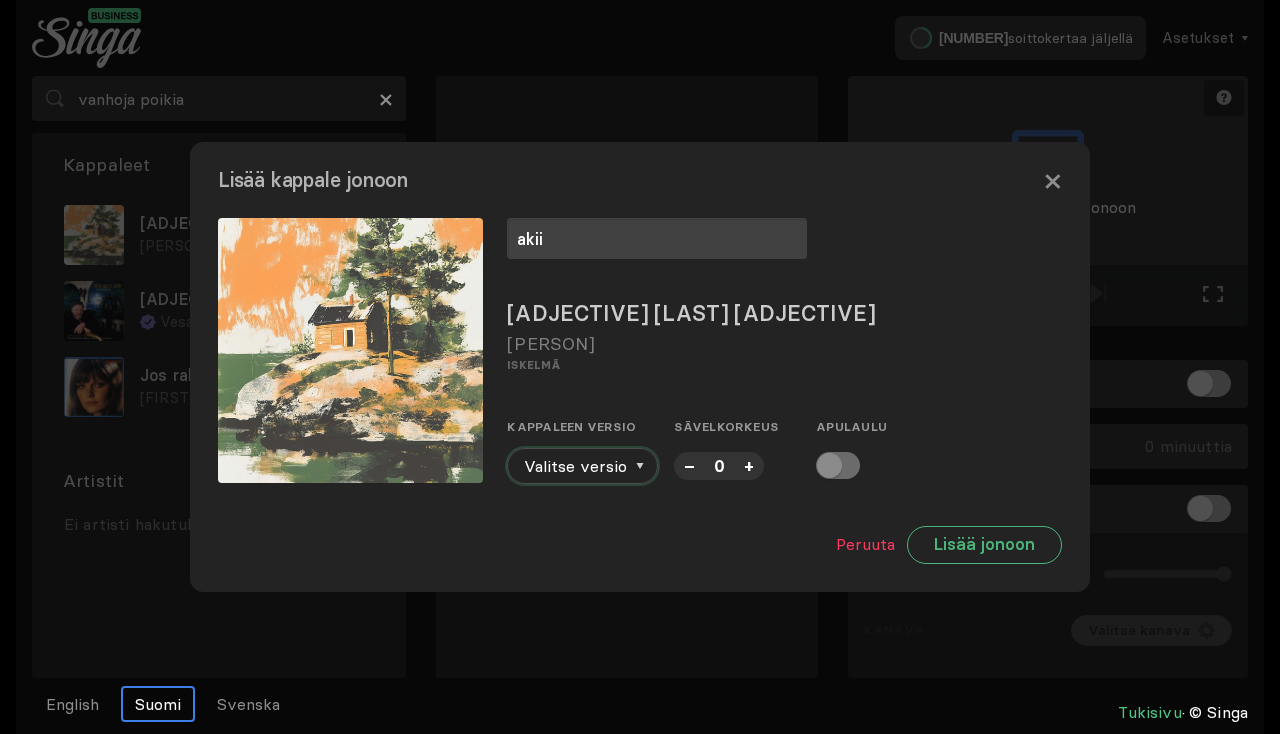 click on "Valitse versio" at bounding box center (582, 466) 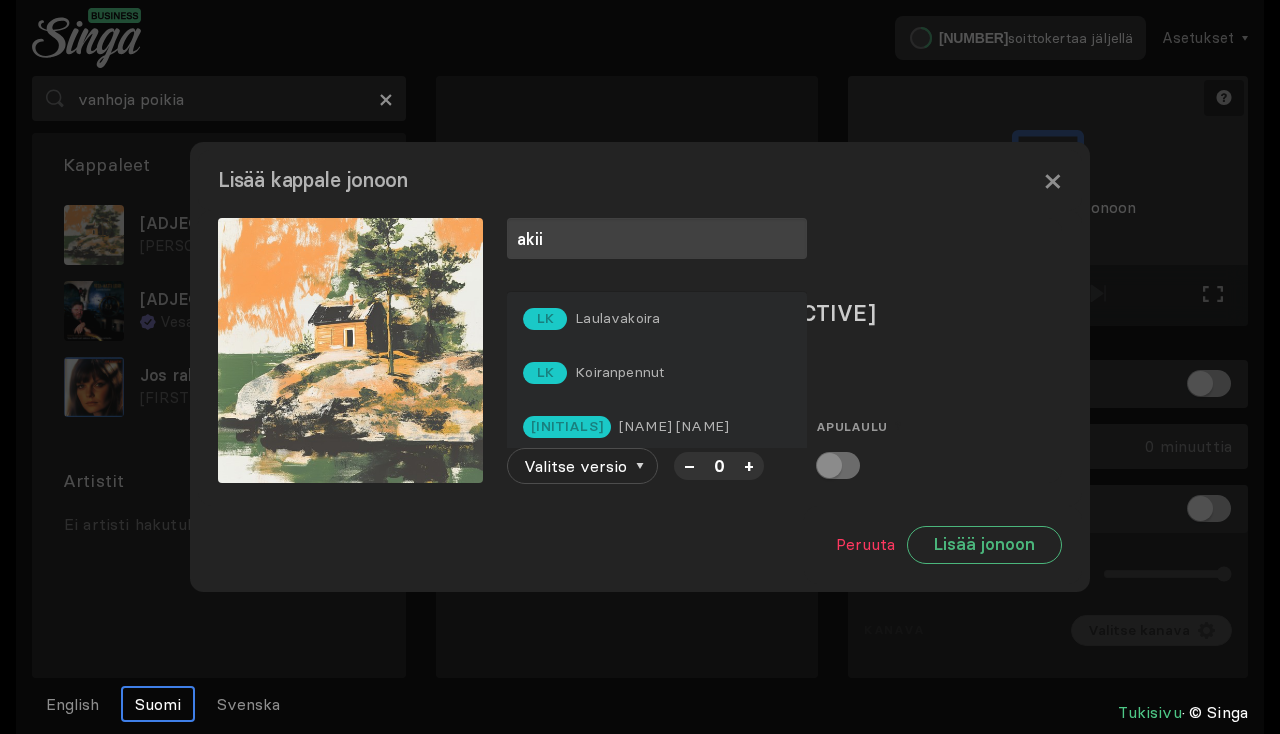 click on "LK Laulavakoira" at bounding box center (657, 319) 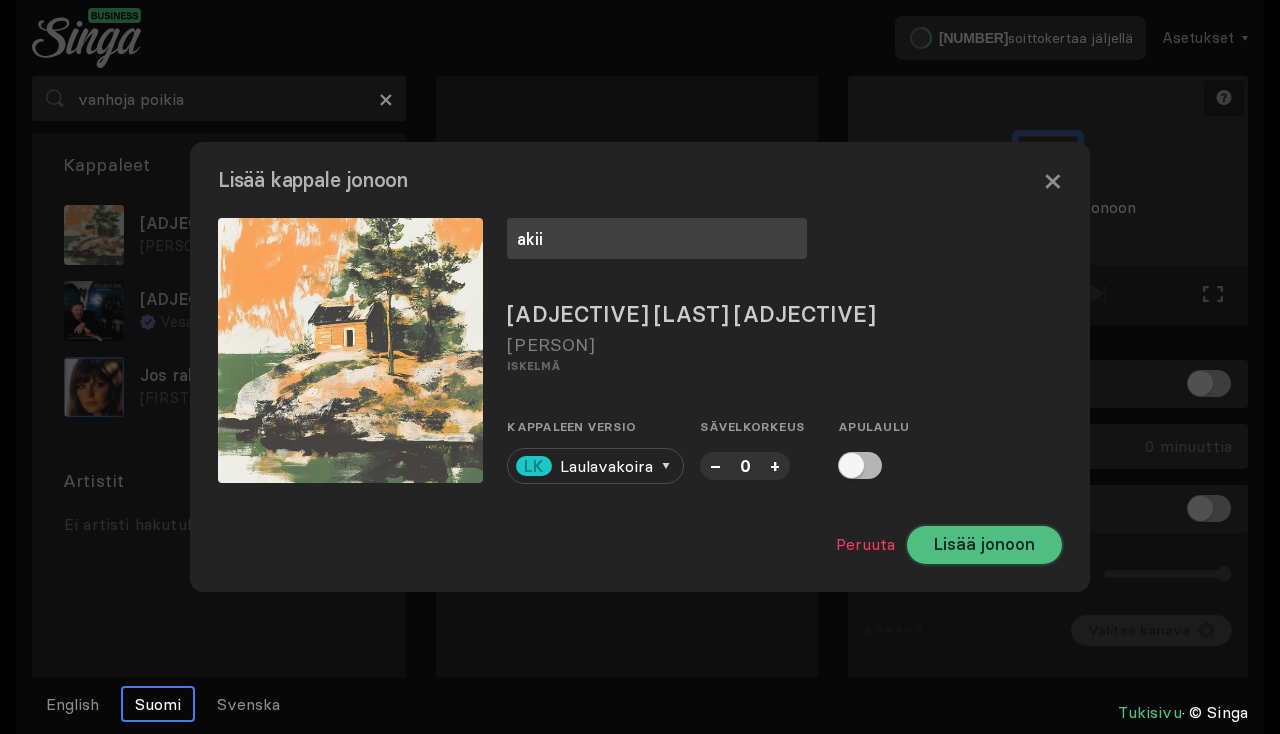 click on "Lisää jonoon" at bounding box center [984, 545] 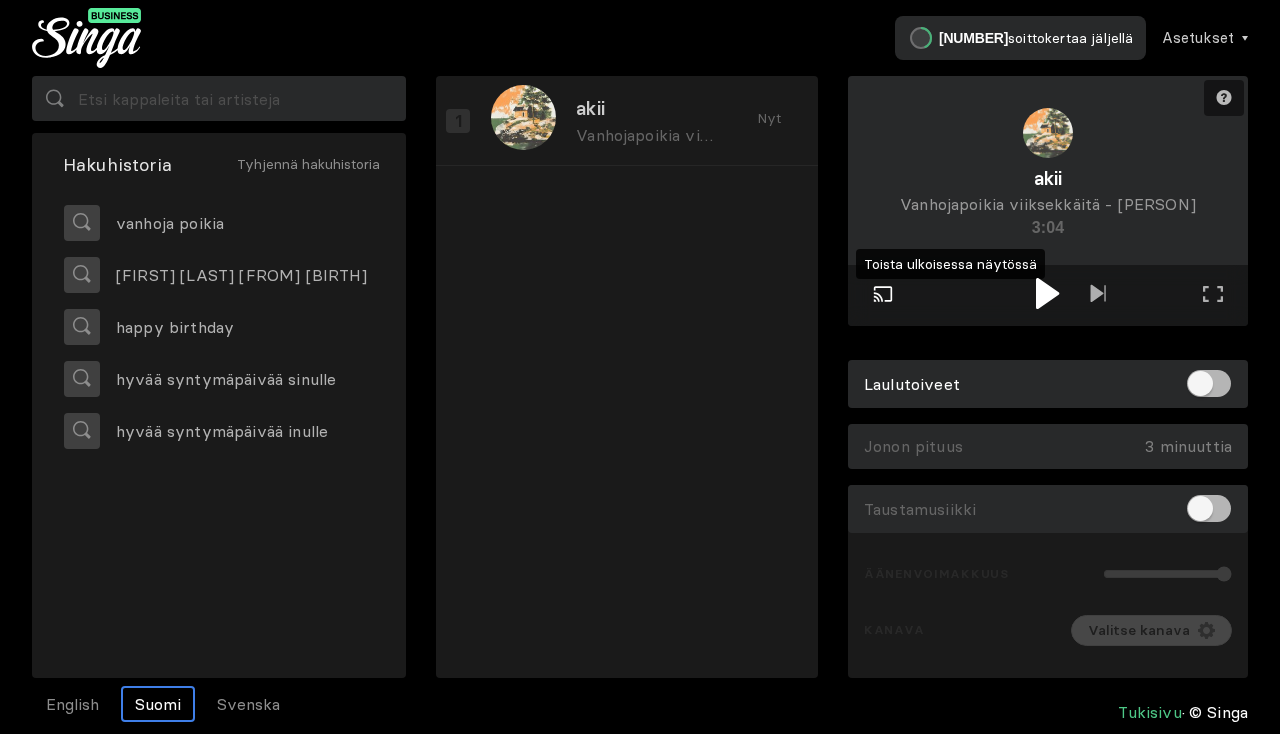 click at bounding box center (883, 294) 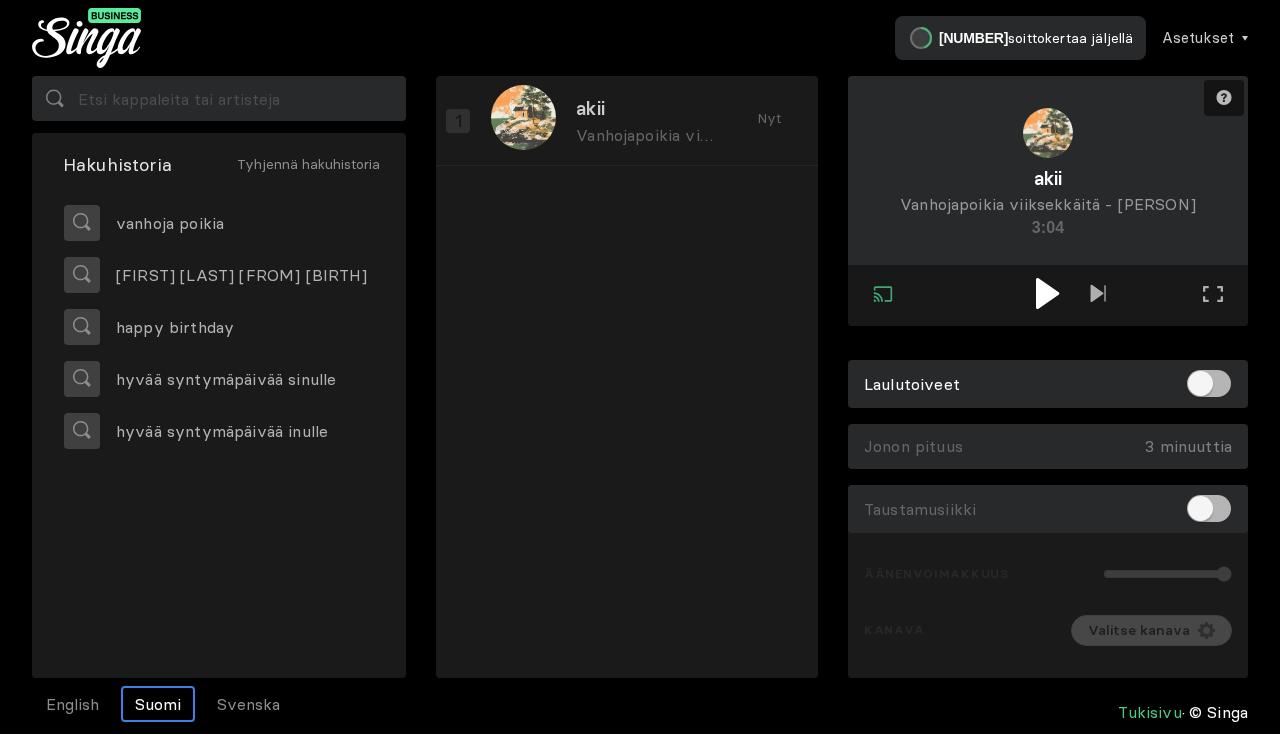click at bounding box center (1047, 293) 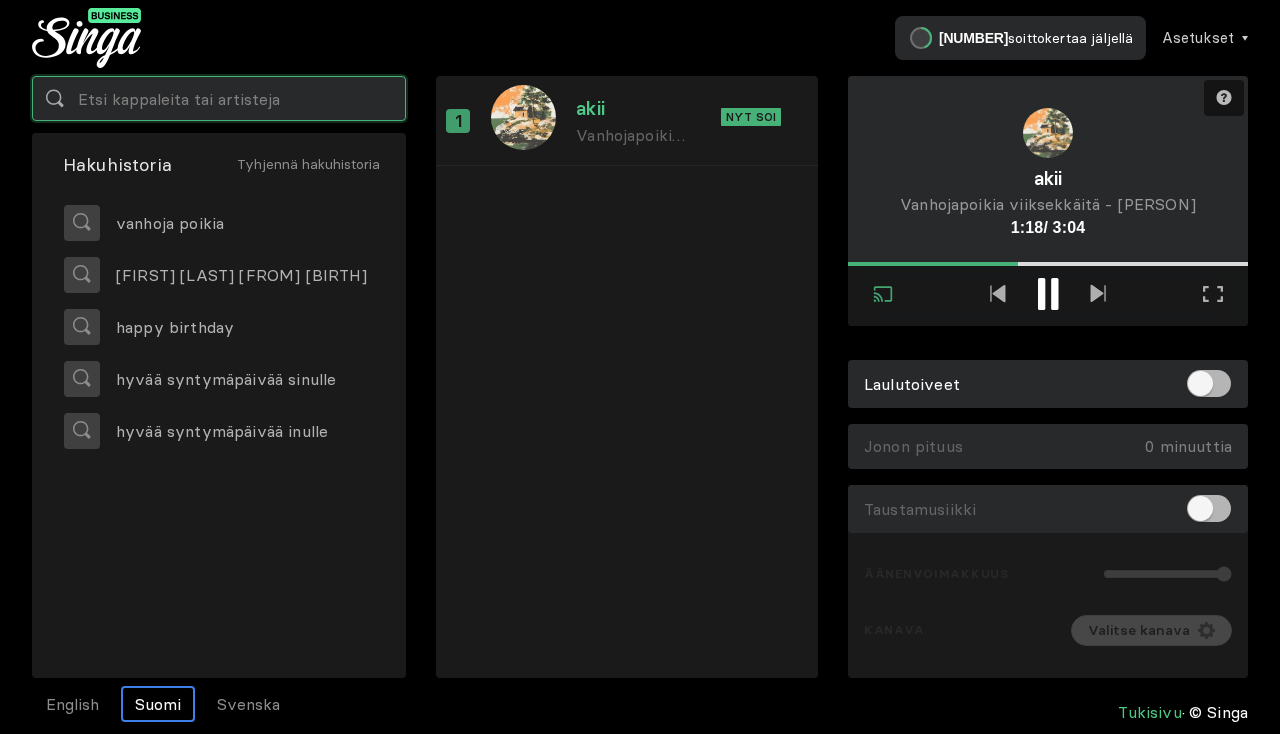 click at bounding box center (219, 98) 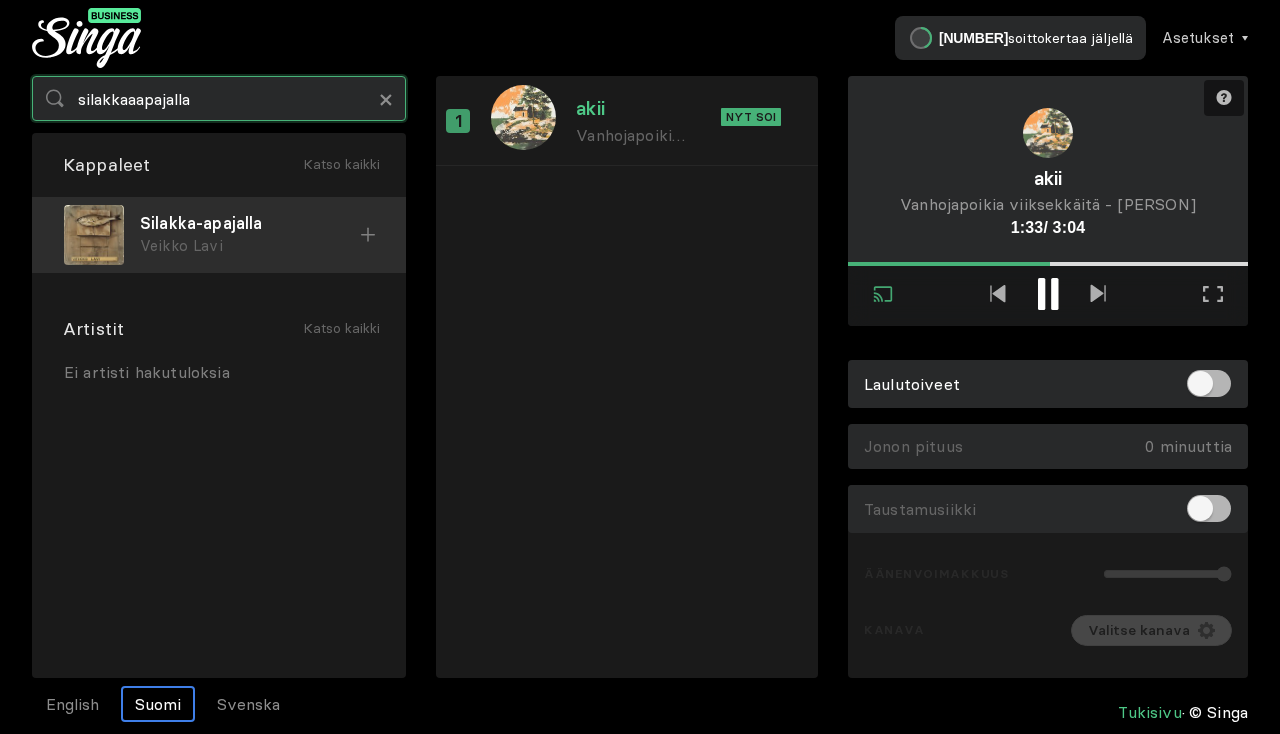 type on "silakkaaapajalla" 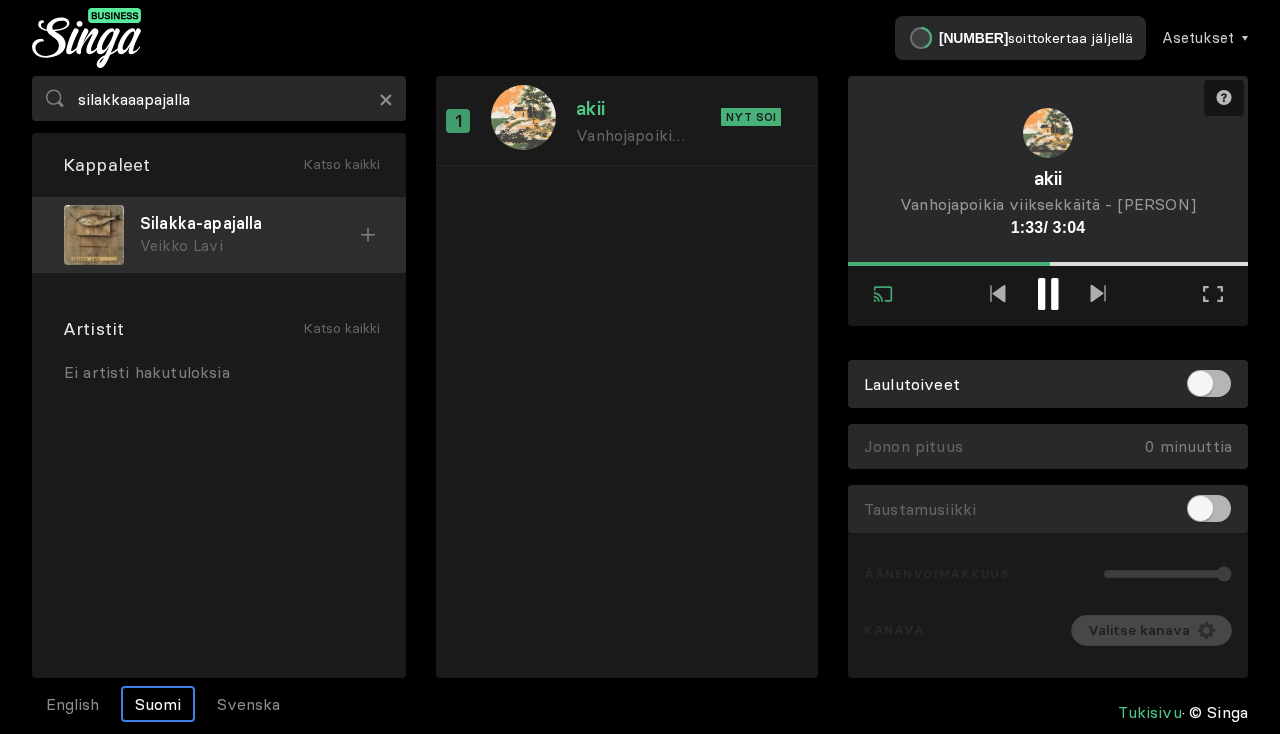 click at bounding box center [368, 235] 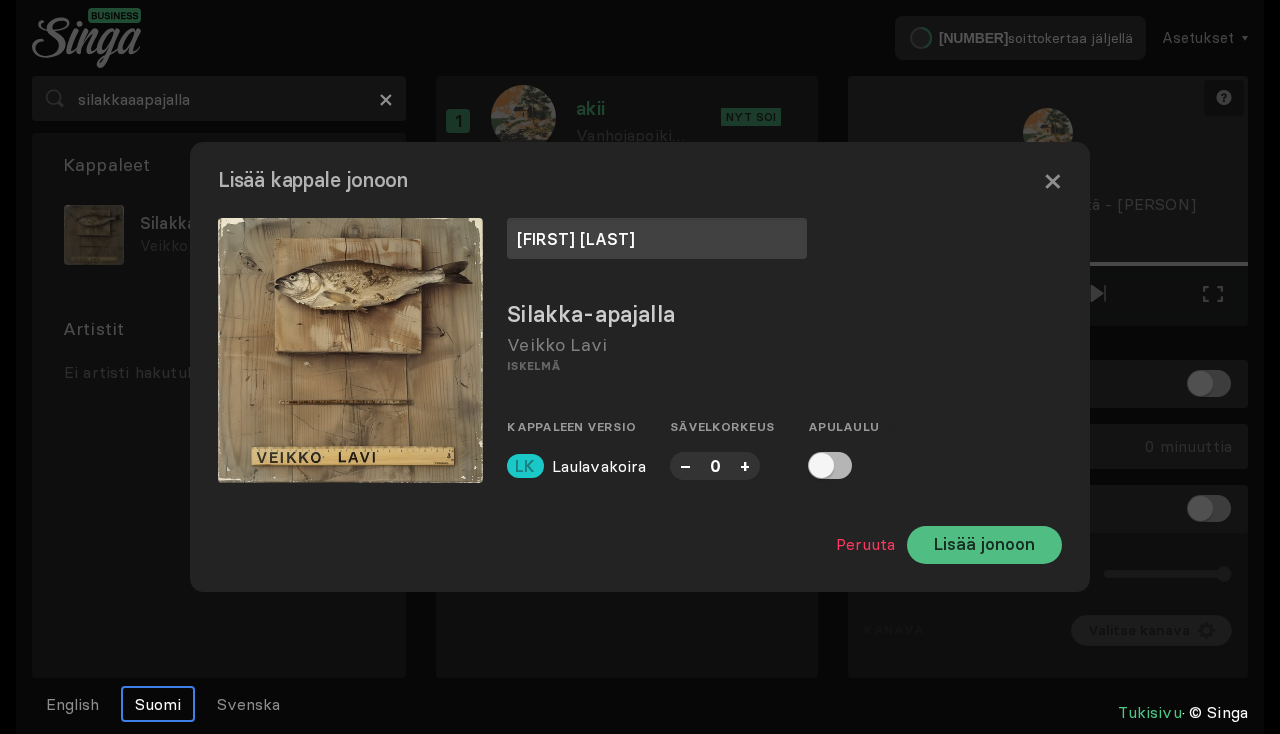 type on "[FIRST] [LAST]" 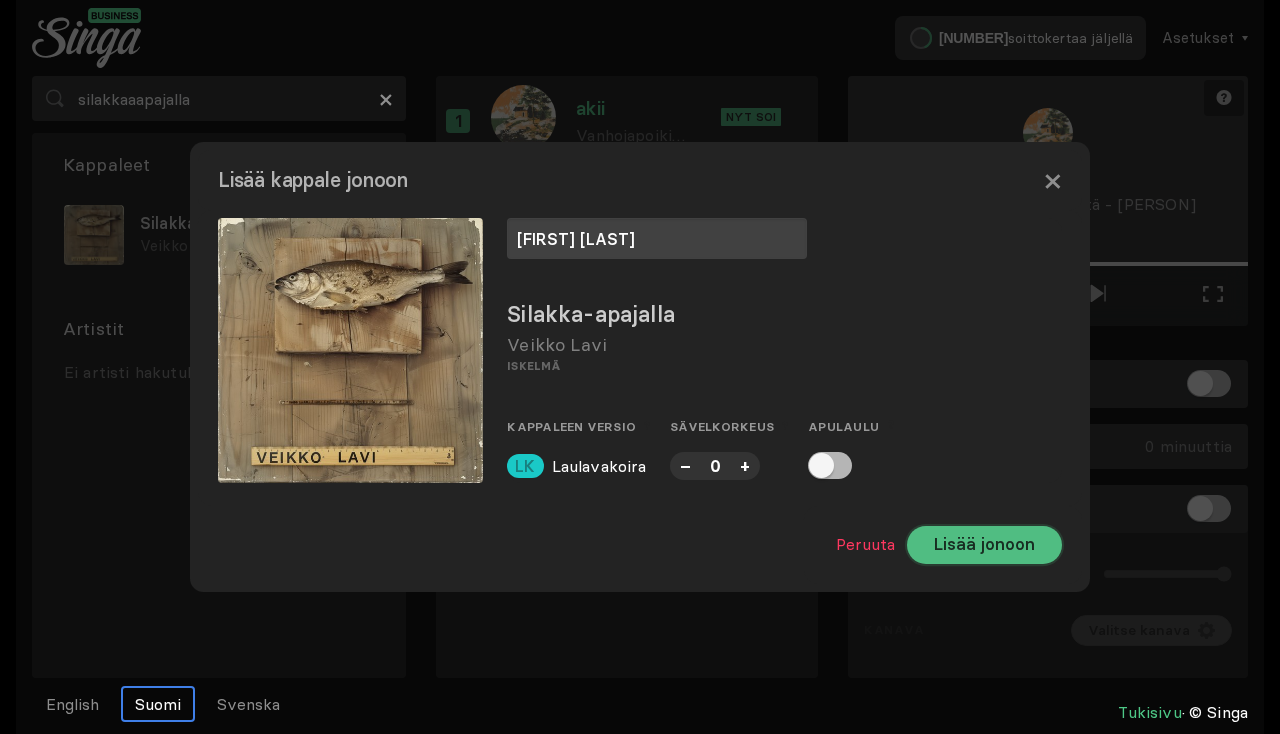 click on "Lisää jonoon" at bounding box center (984, 545) 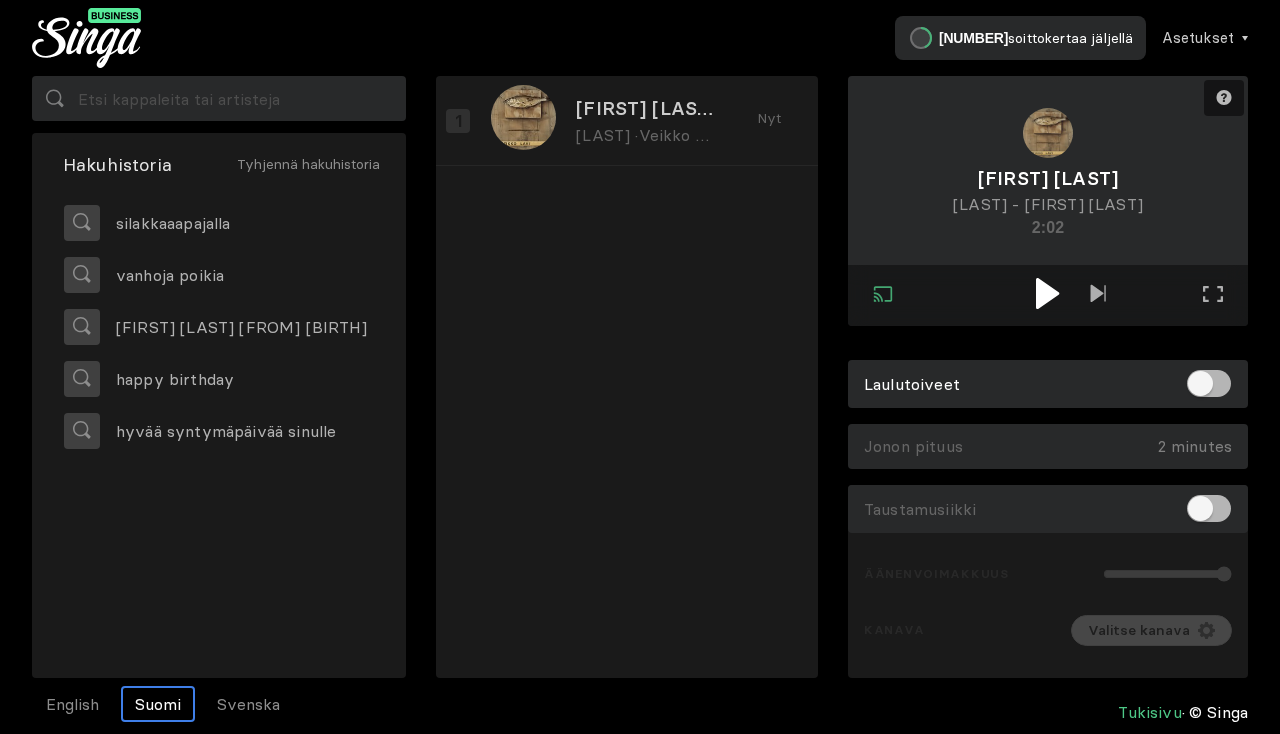 click at bounding box center [1048, 293] 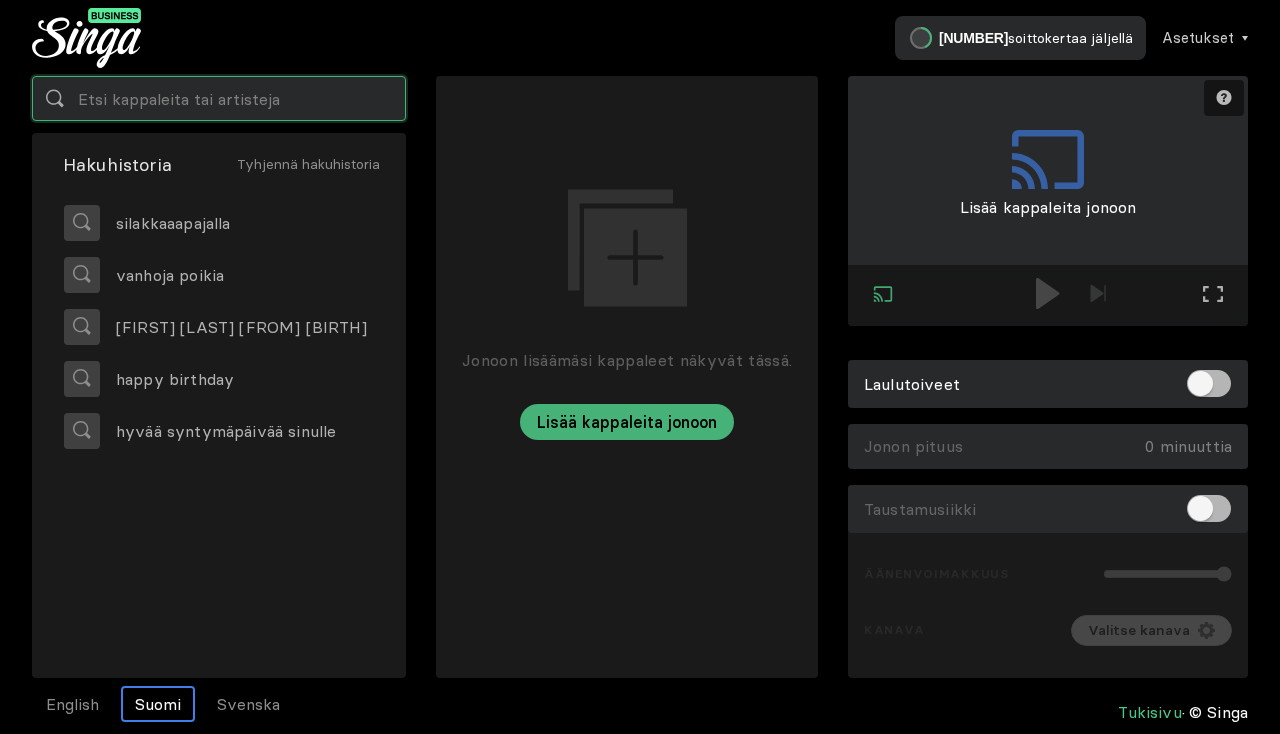 click at bounding box center [219, 98] 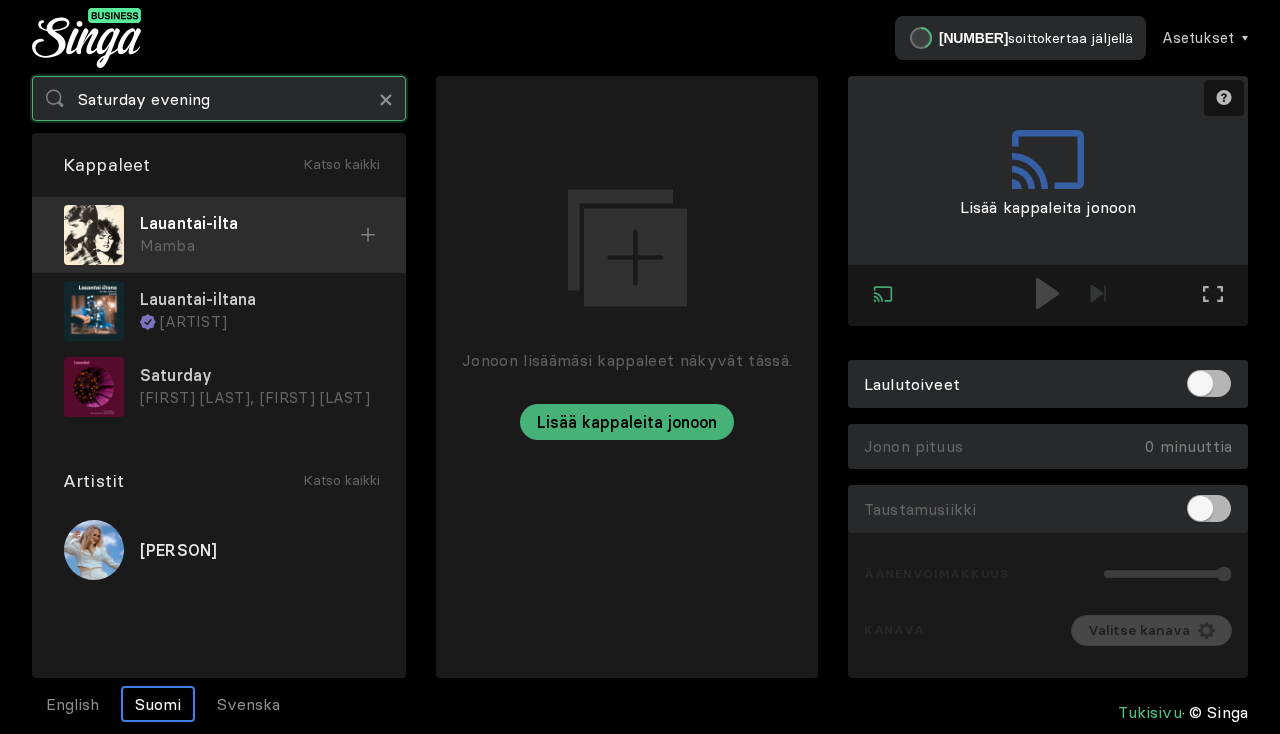 type on "Saturday evening" 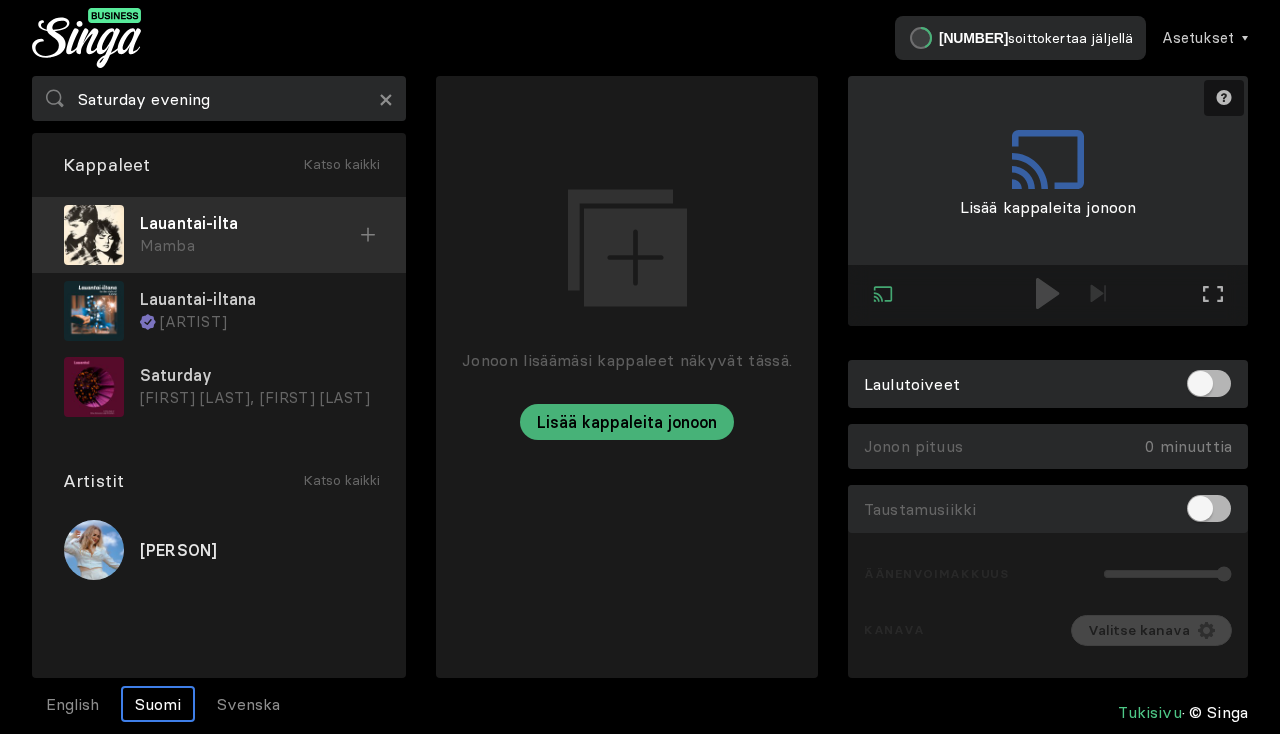 click on "[LAST] [LAST] [ARTIST]" at bounding box center [219, 235] 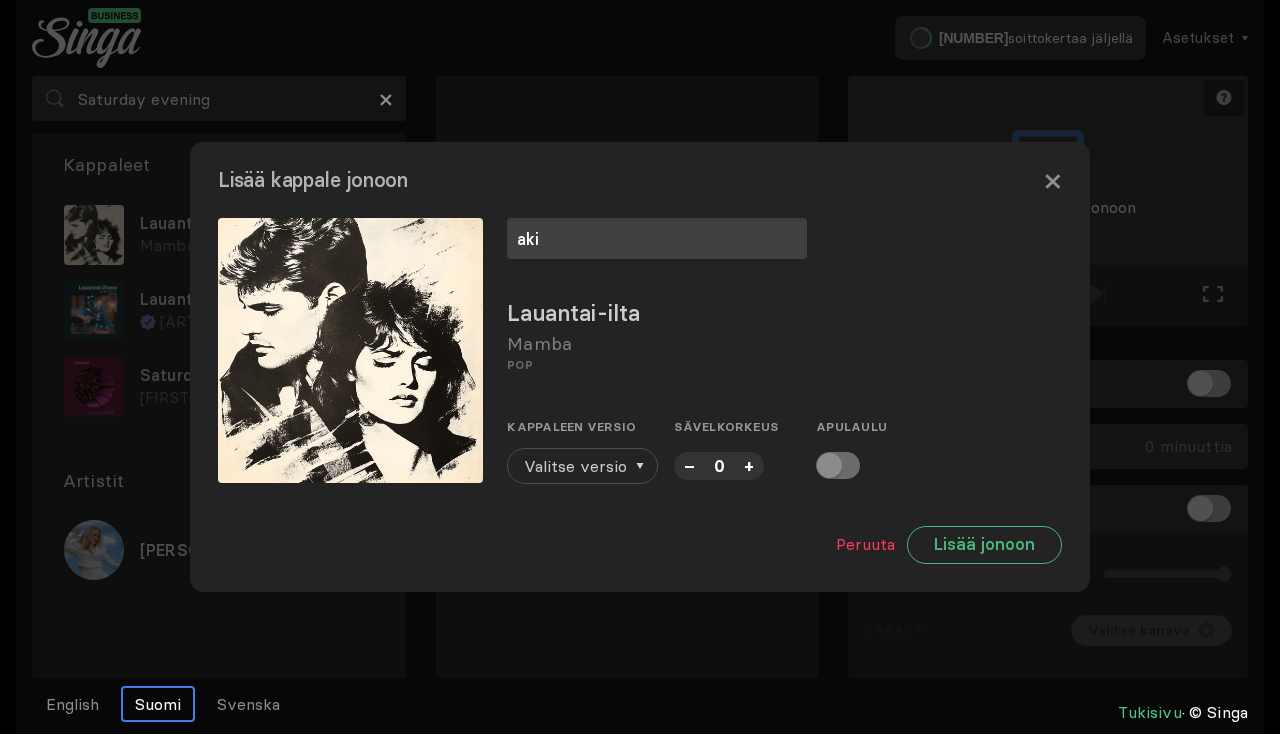 type on "aki" 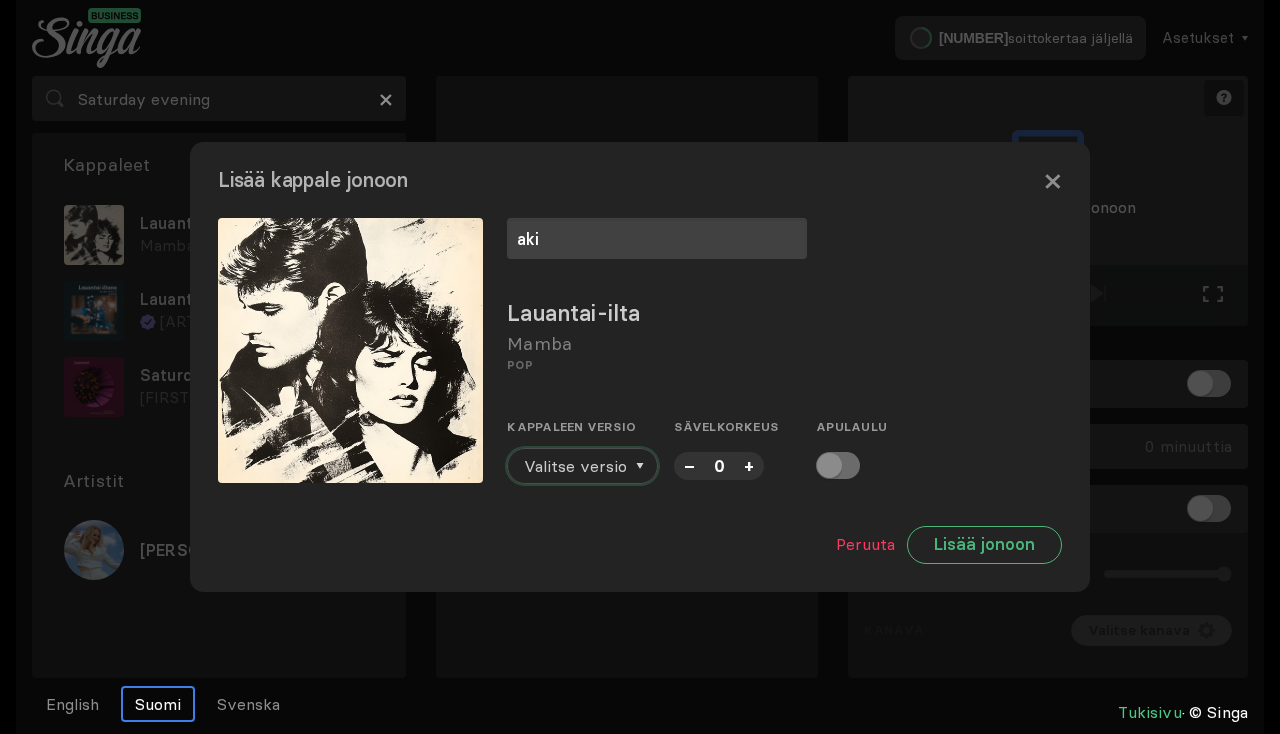 click on "Valitse versio" at bounding box center [575, 466] 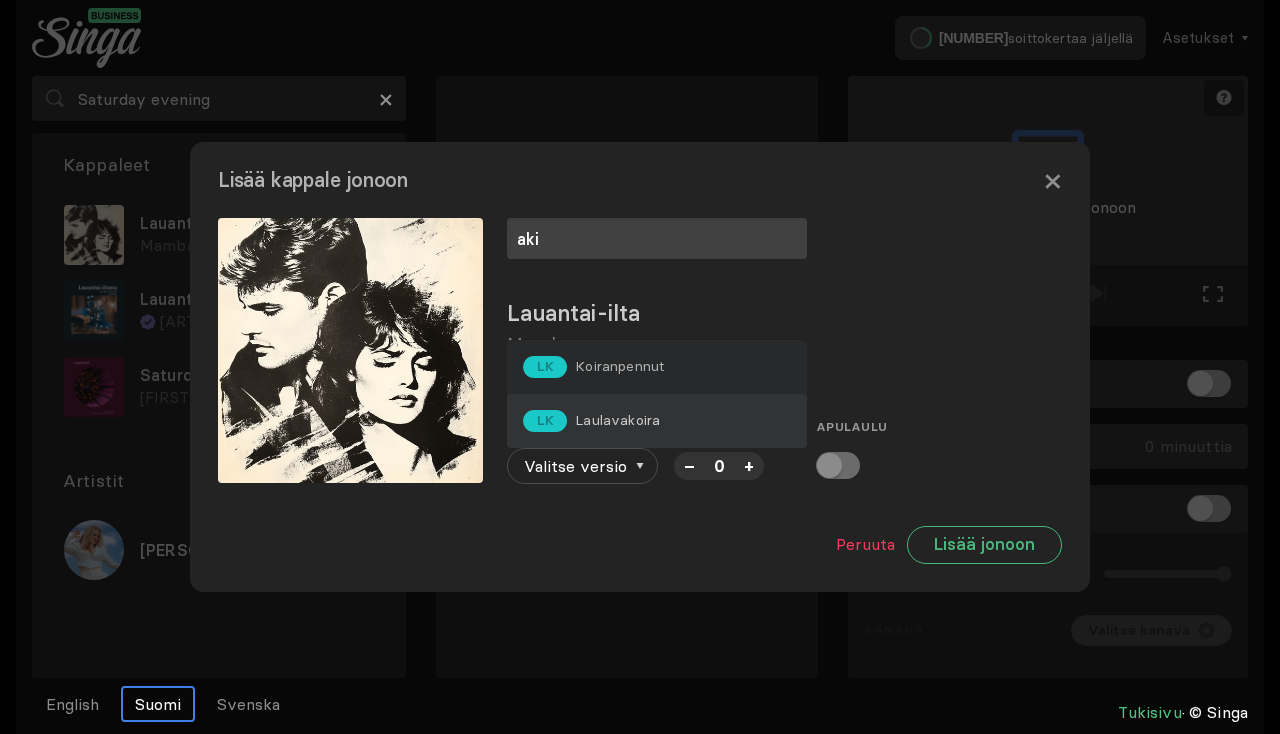 click on "Laulavakoira" at bounding box center [619, 366] 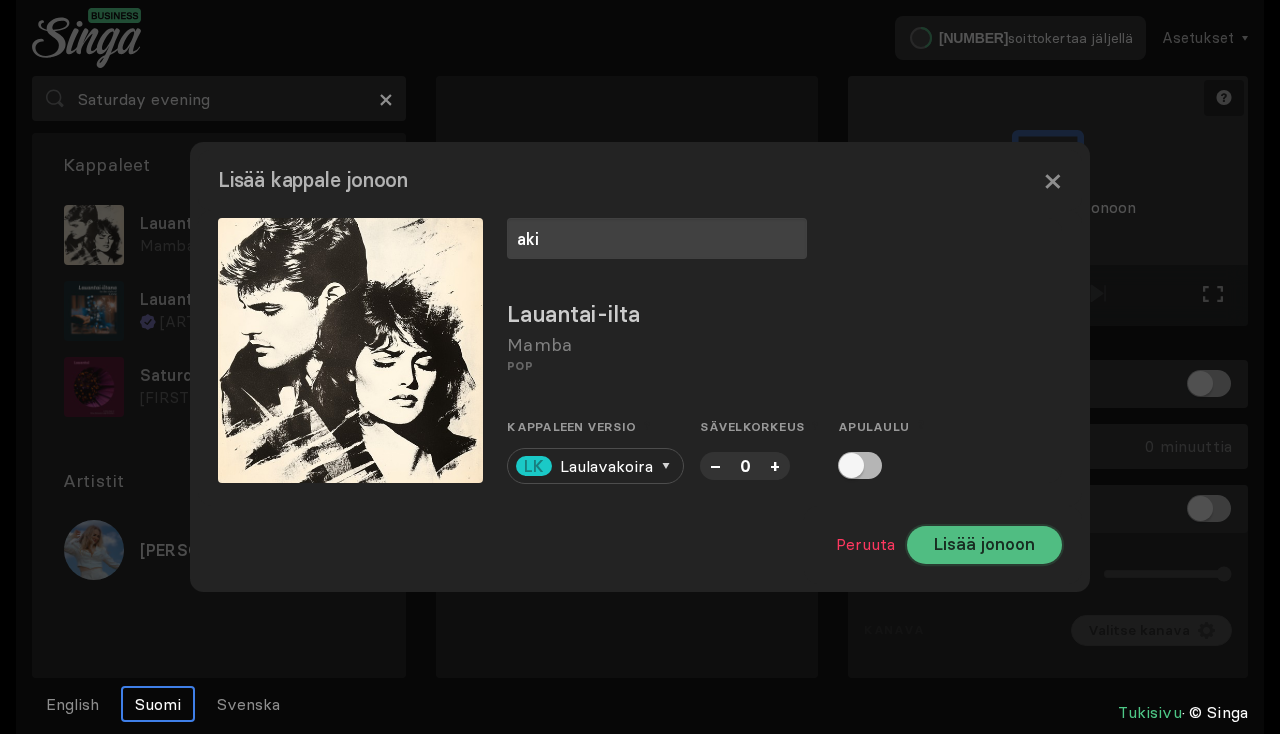 click on "Lisää jonoon" at bounding box center [984, 545] 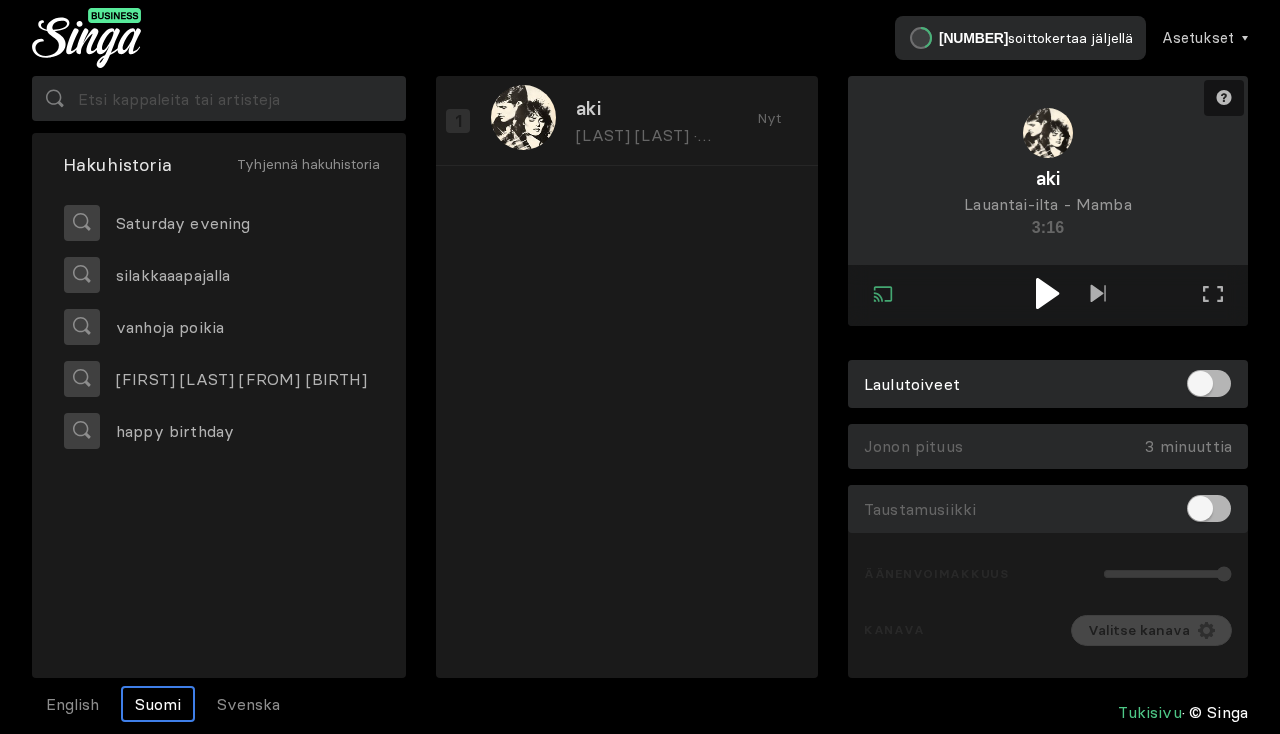 click at bounding box center [1047, 293] 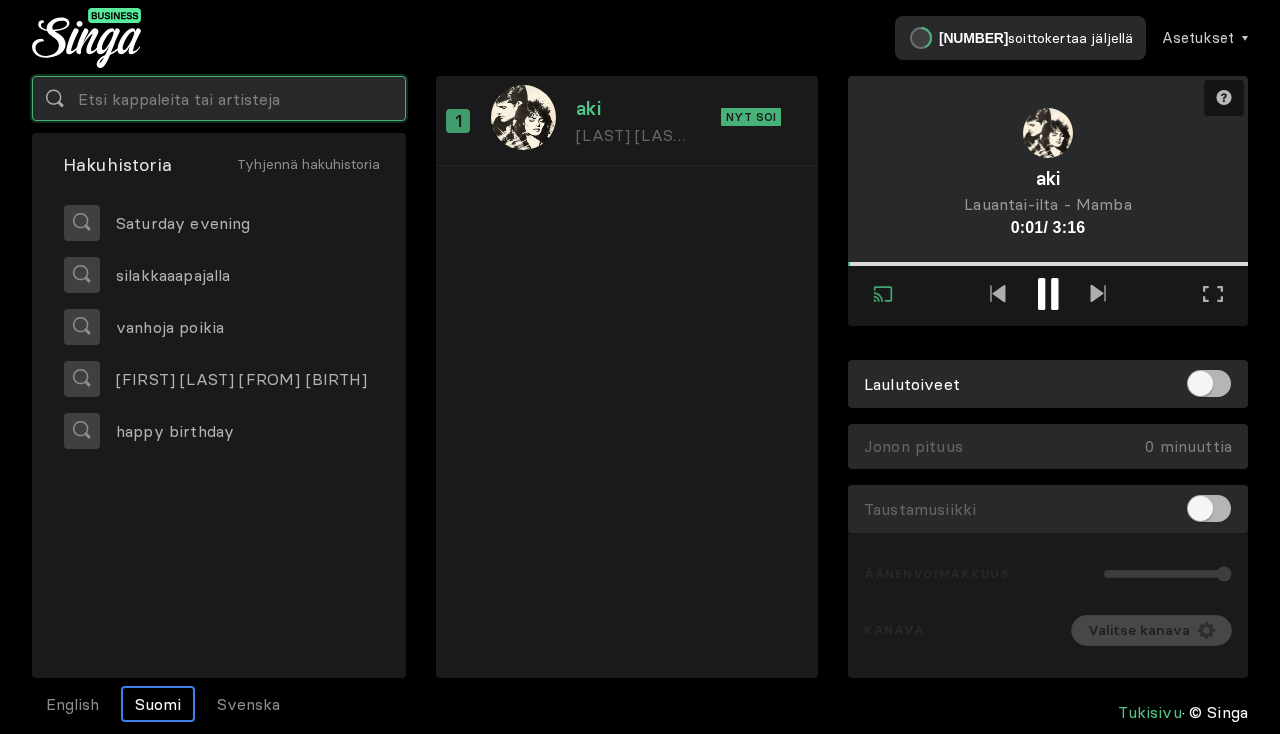 click at bounding box center (219, 98) 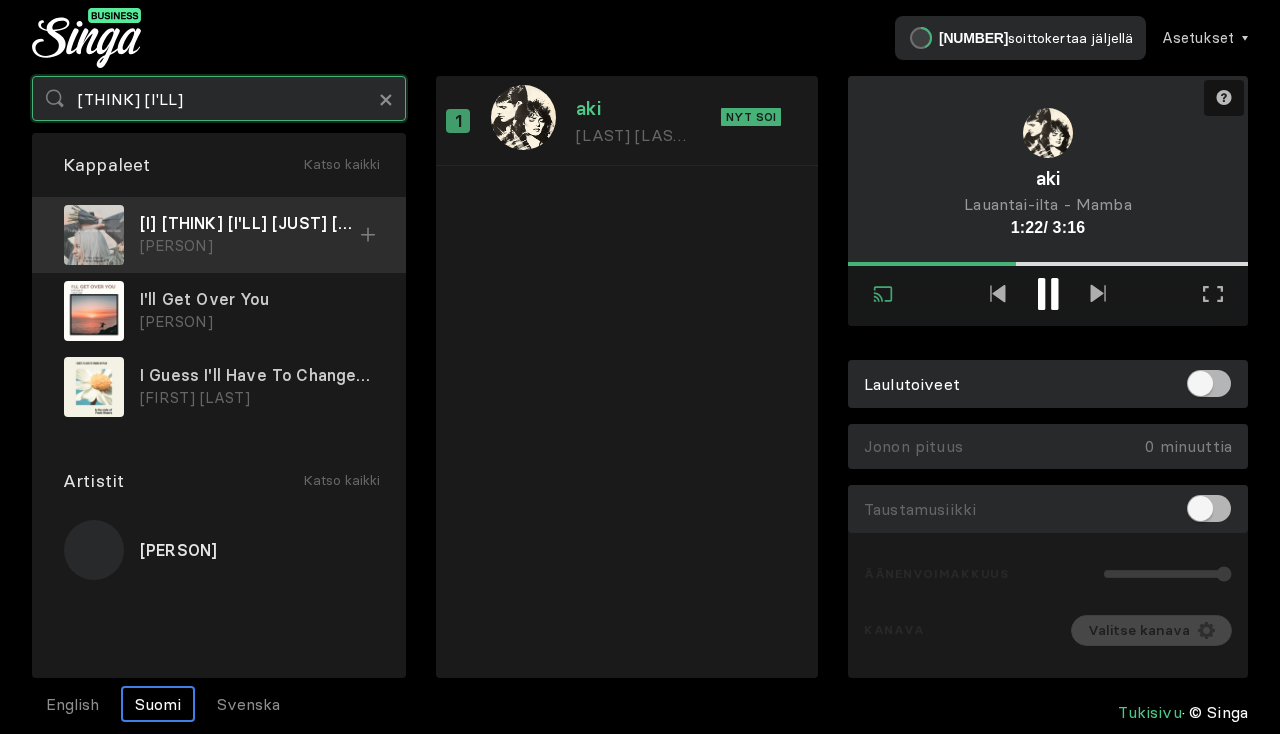 type on "[THINK] [I'LL]" 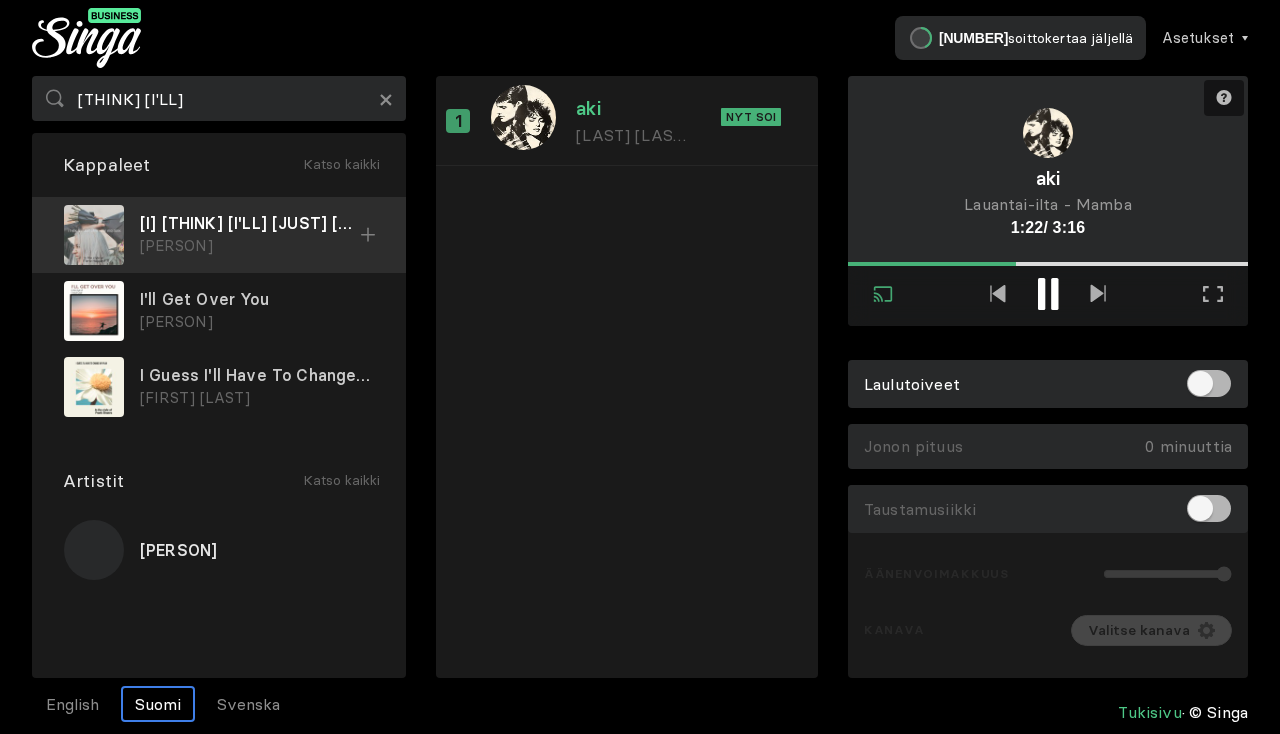 click at bounding box center [368, 235] 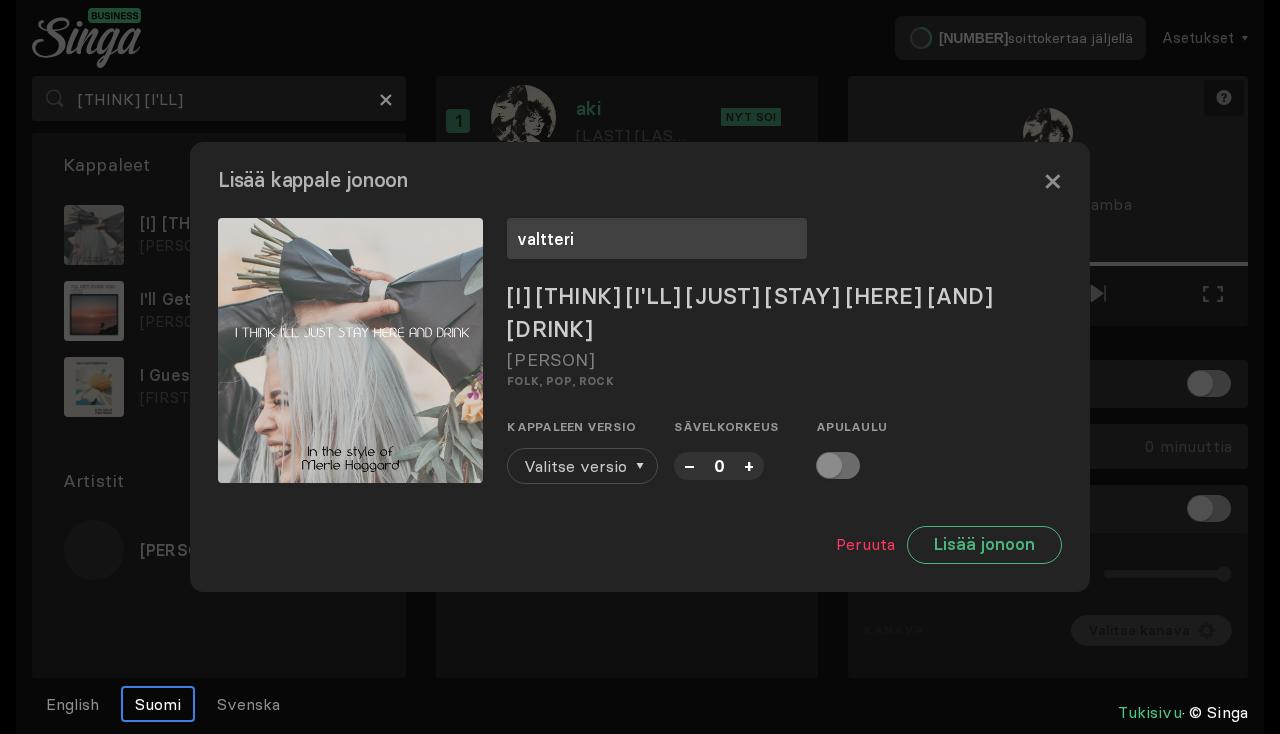 type on "valtteri" 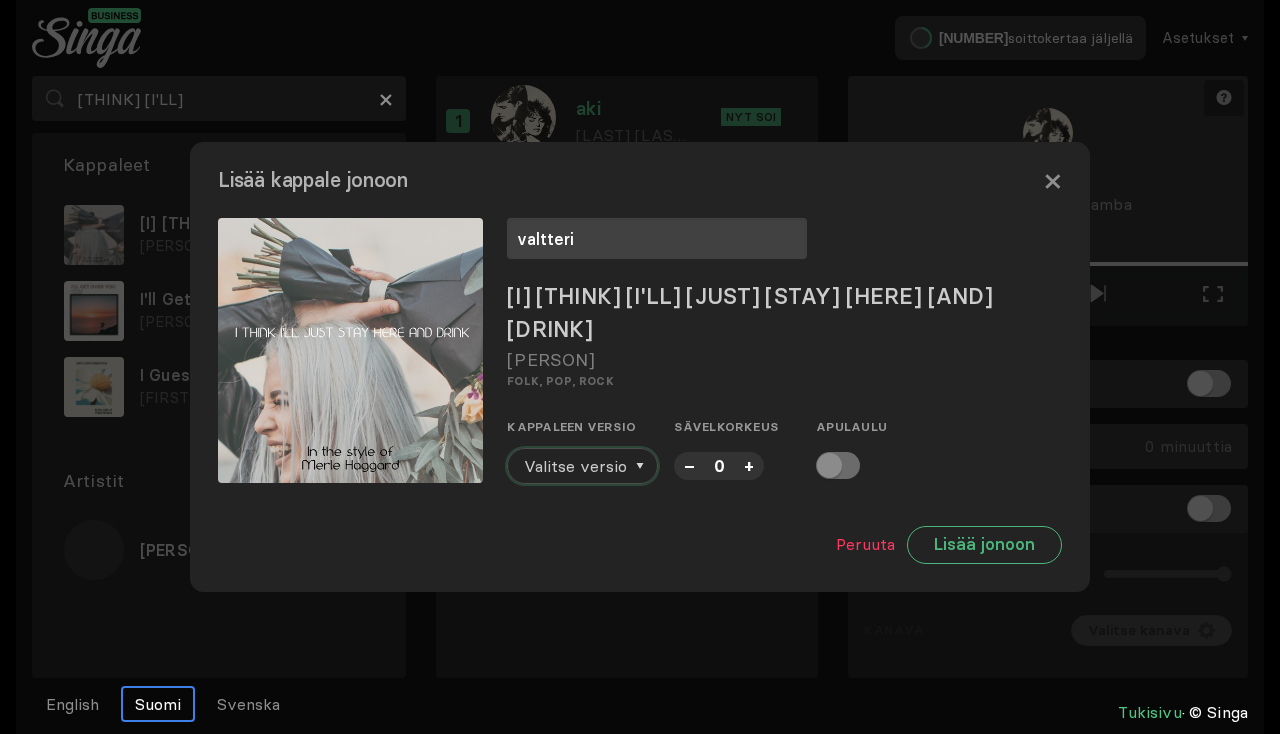 click on "Valitse versio" at bounding box center (575, 466) 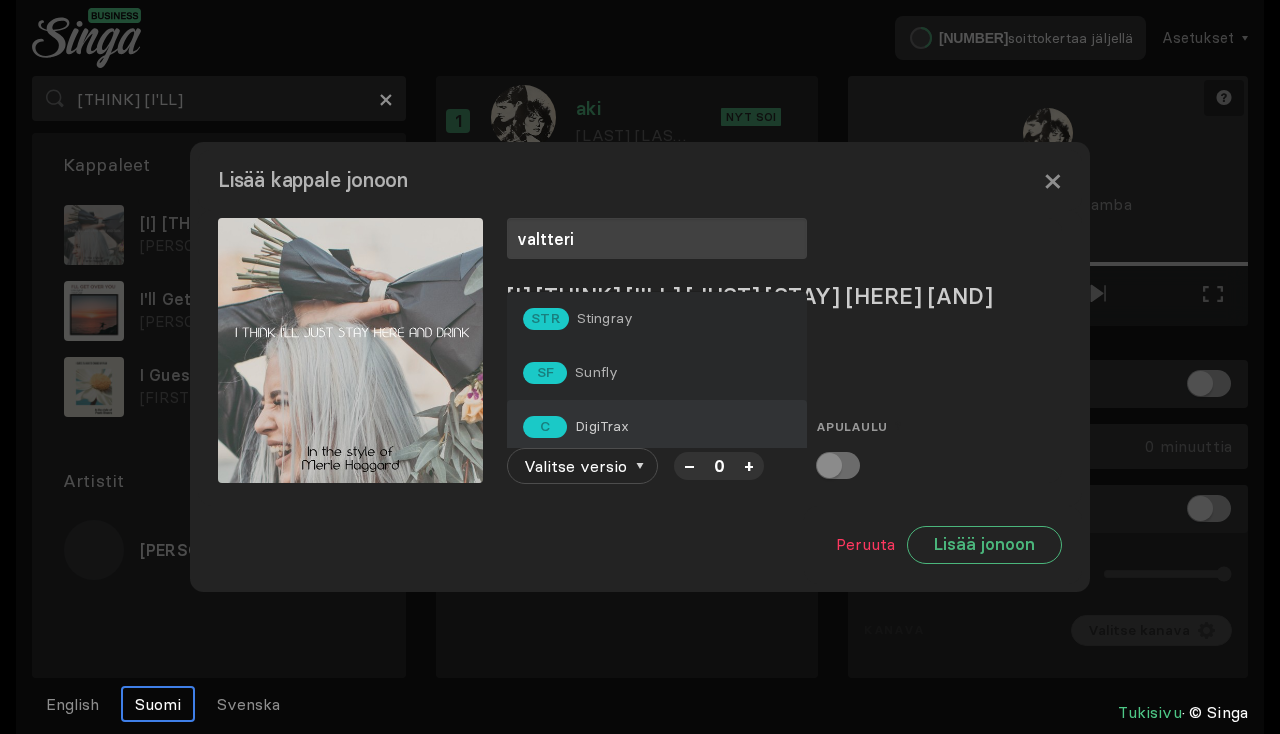 click on "[INITIALS]" at bounding box center (657, 319) 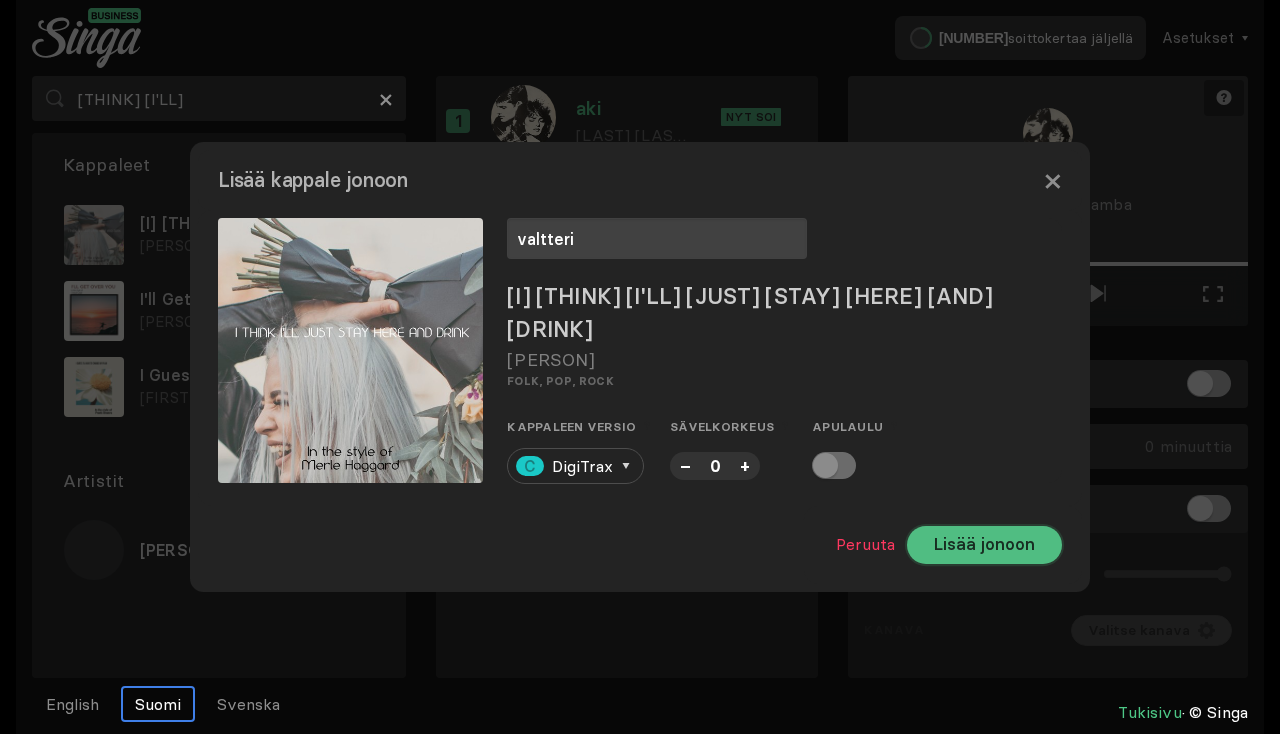 click on "Lisää jonoon" at bounding box center (984, 545) 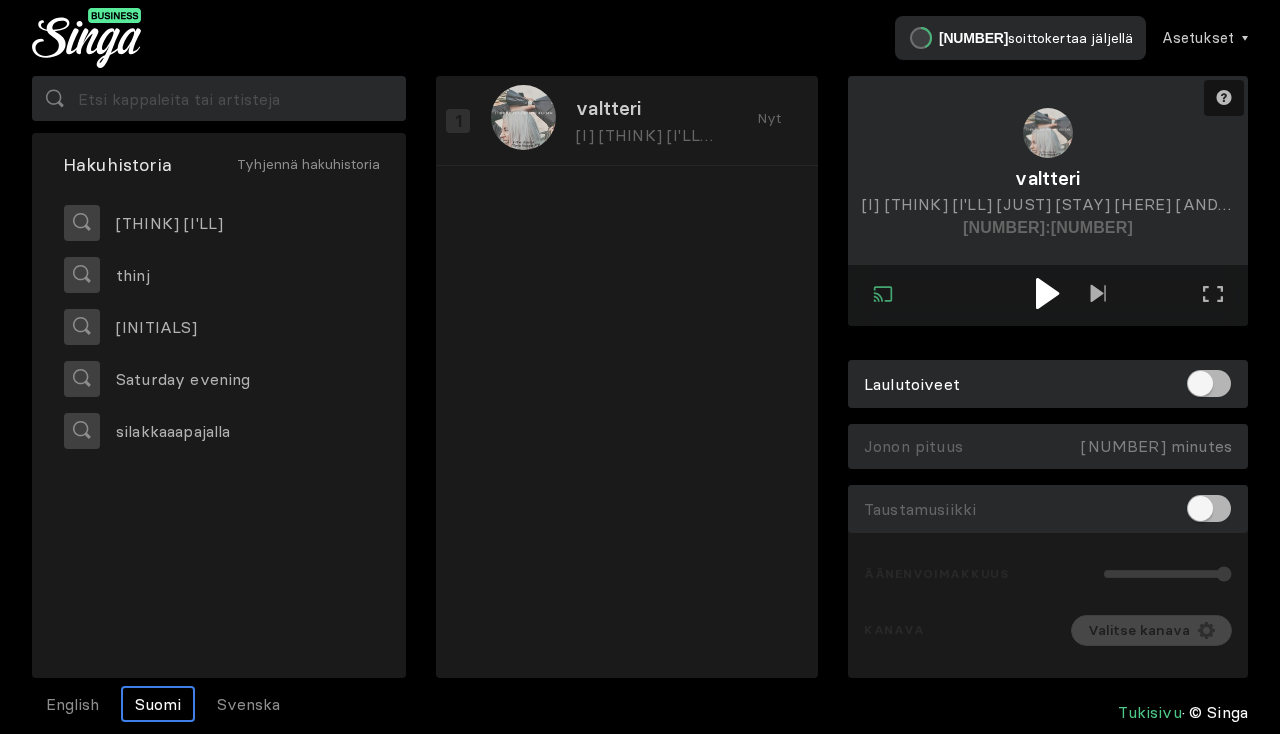 click at bounding box center [1047, 293] 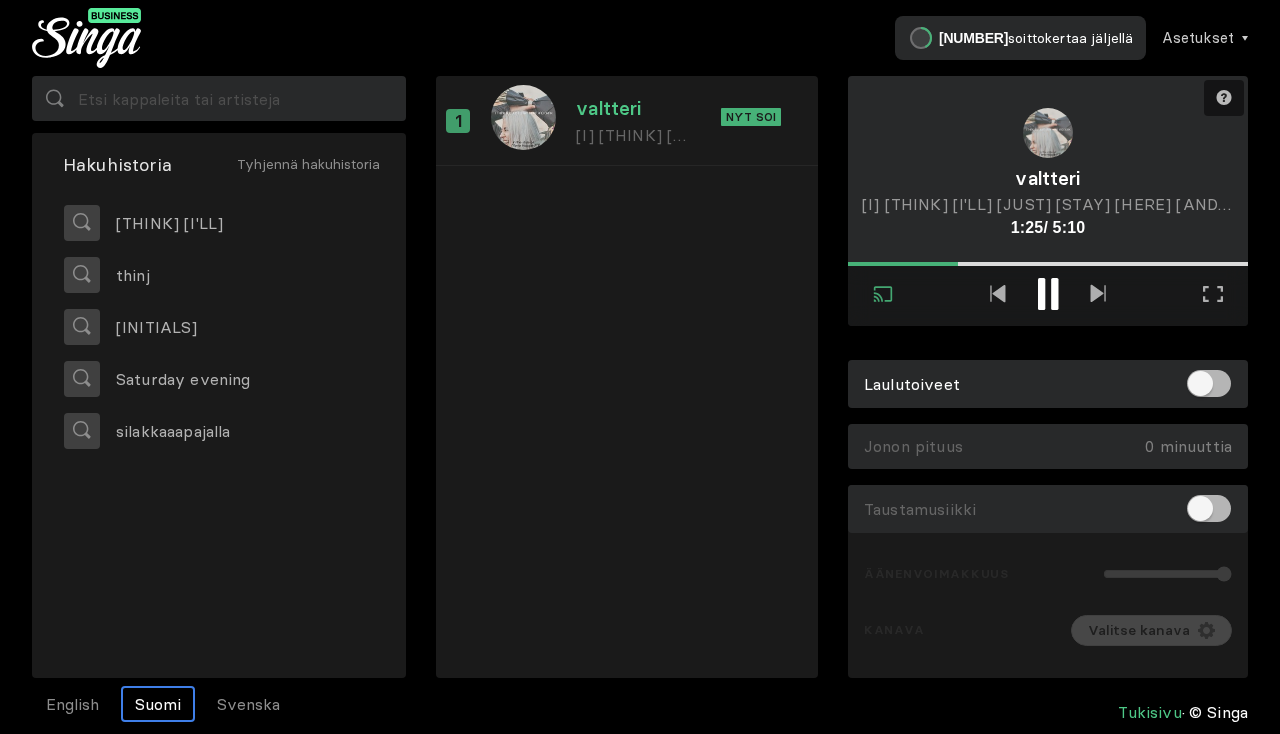 click at bounding box center [1041, 294] 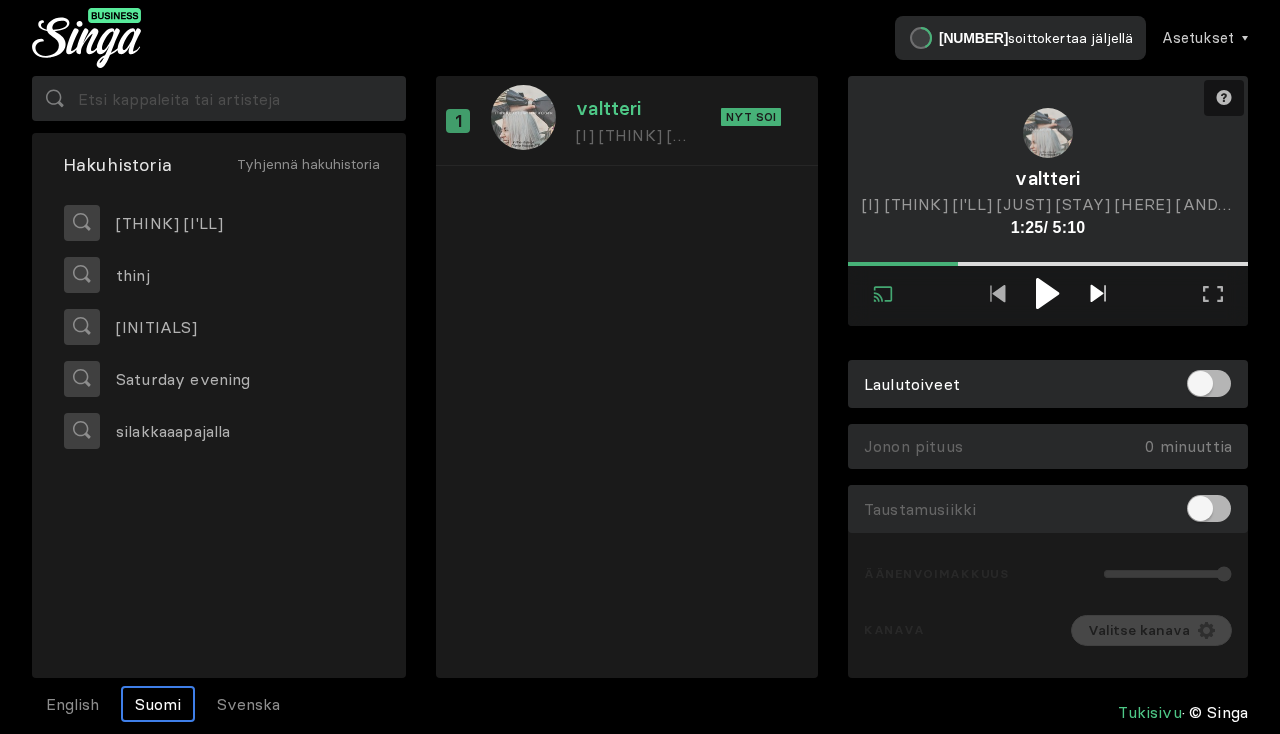 click at bounding box center [1098, 295] 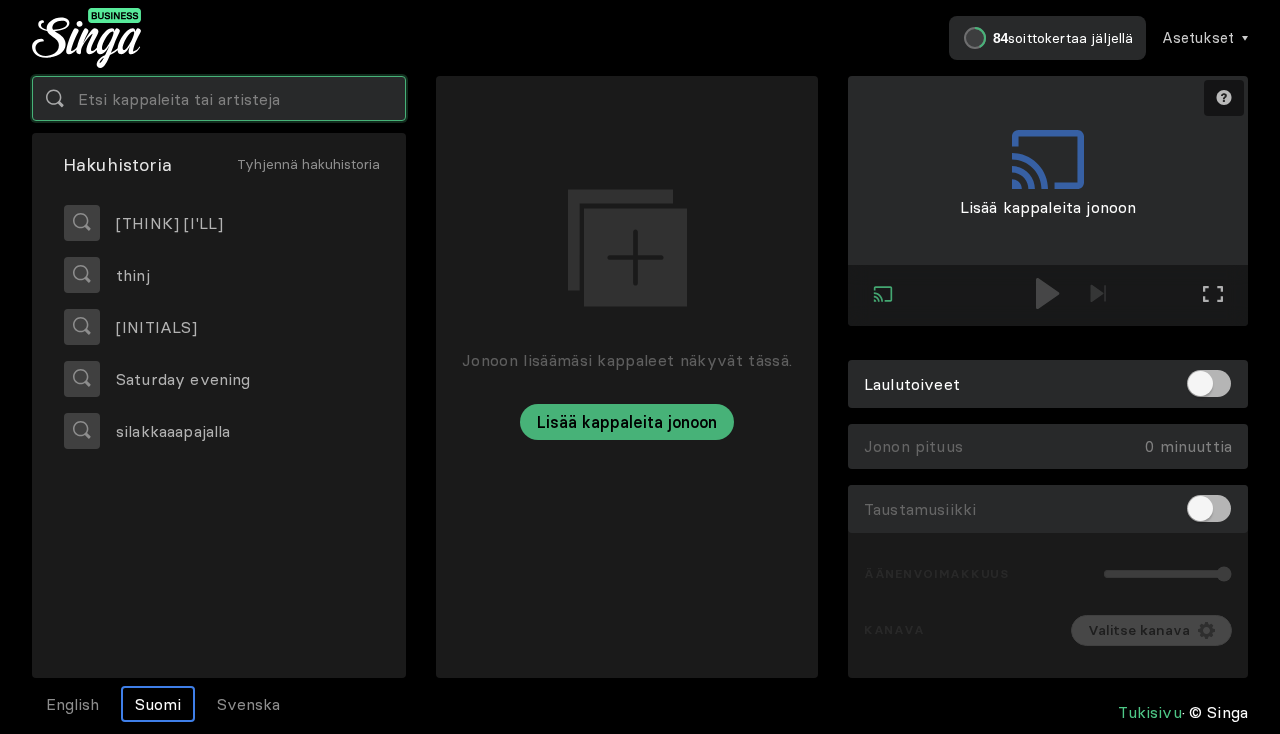click at bounding box center [219, 98] 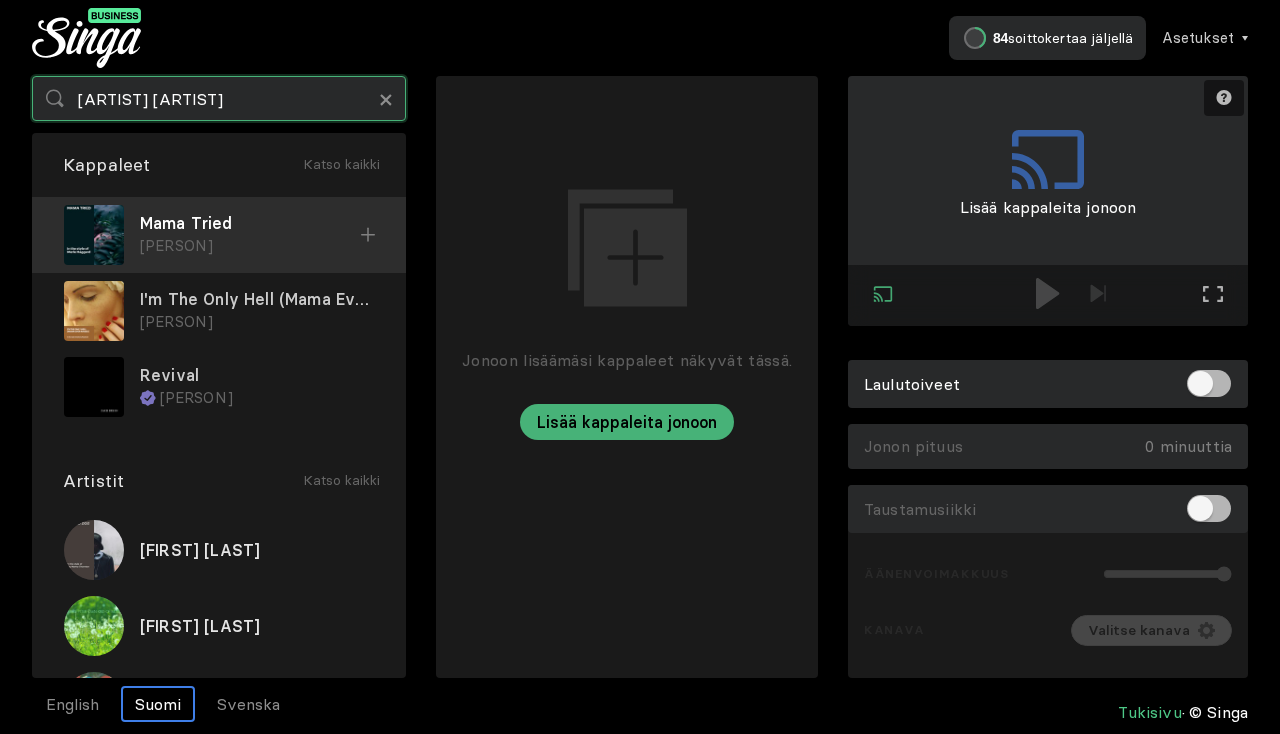 type on "[ARTIST] [ARTIST]" 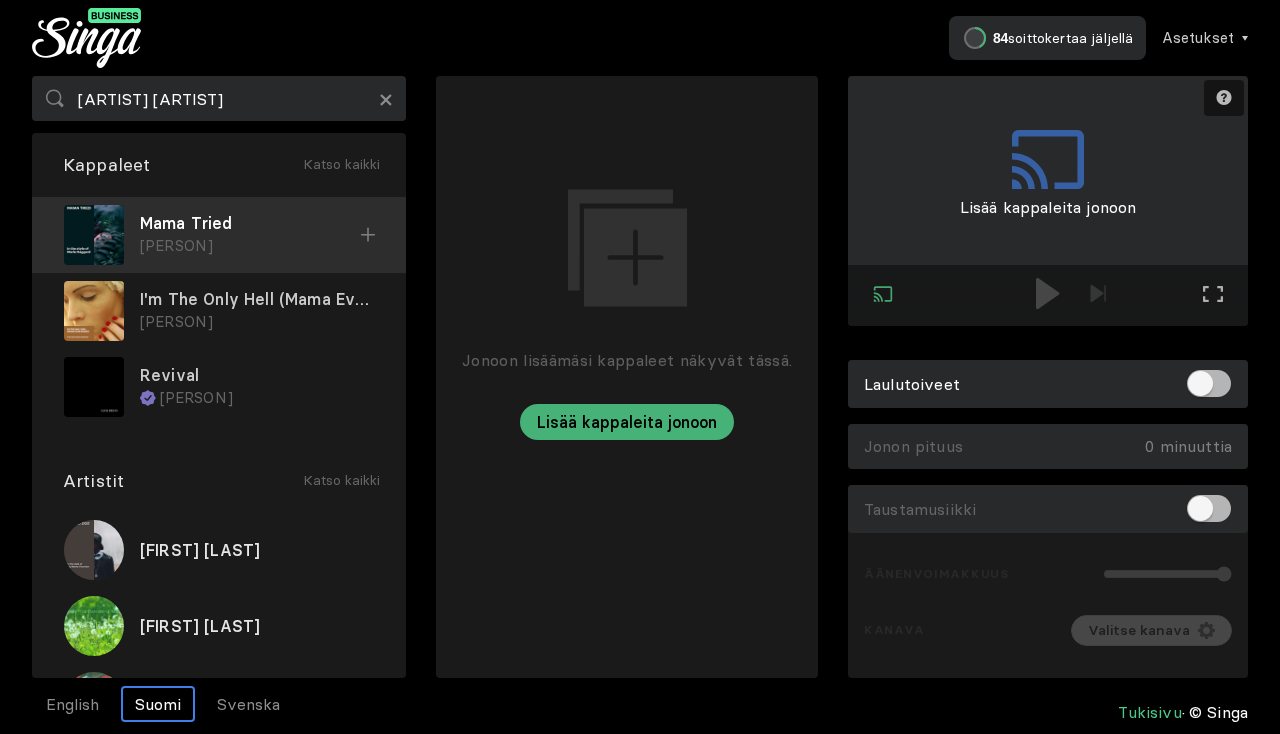 click at bounding box center [368, 234] 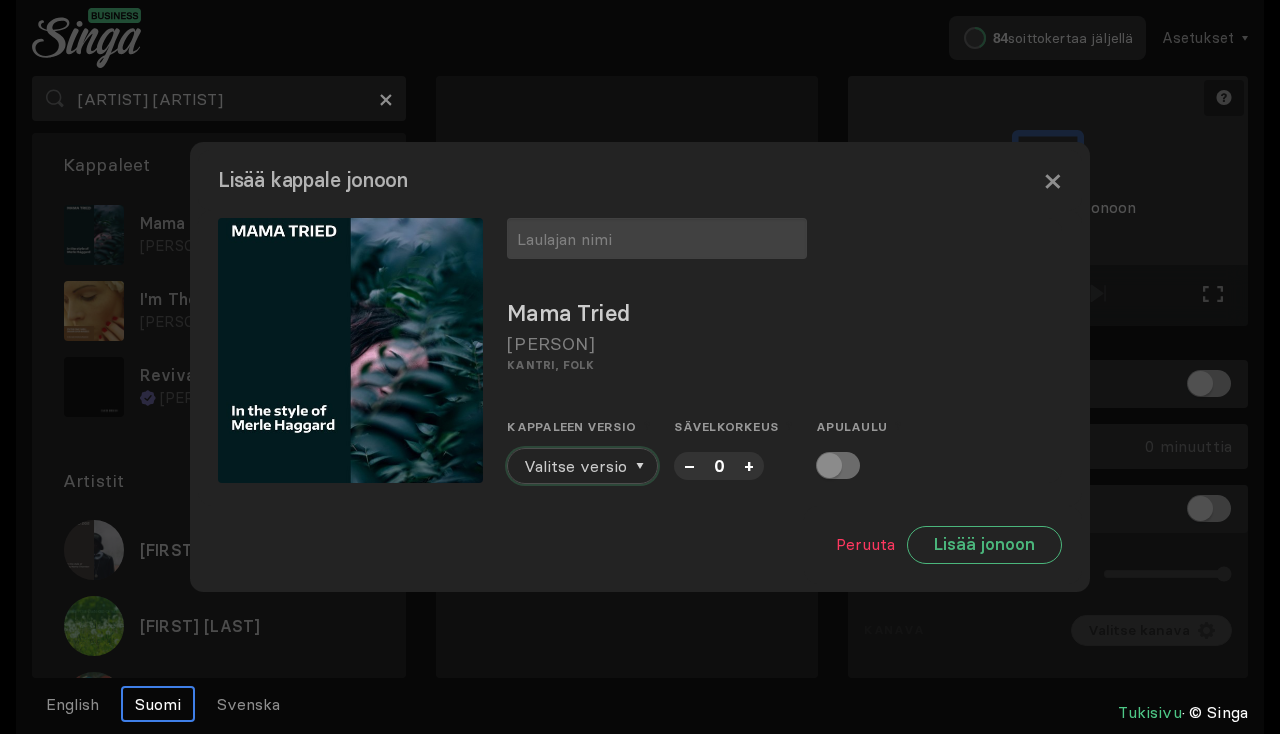 click on "Valitse versio" at bounding box center (575, 466) 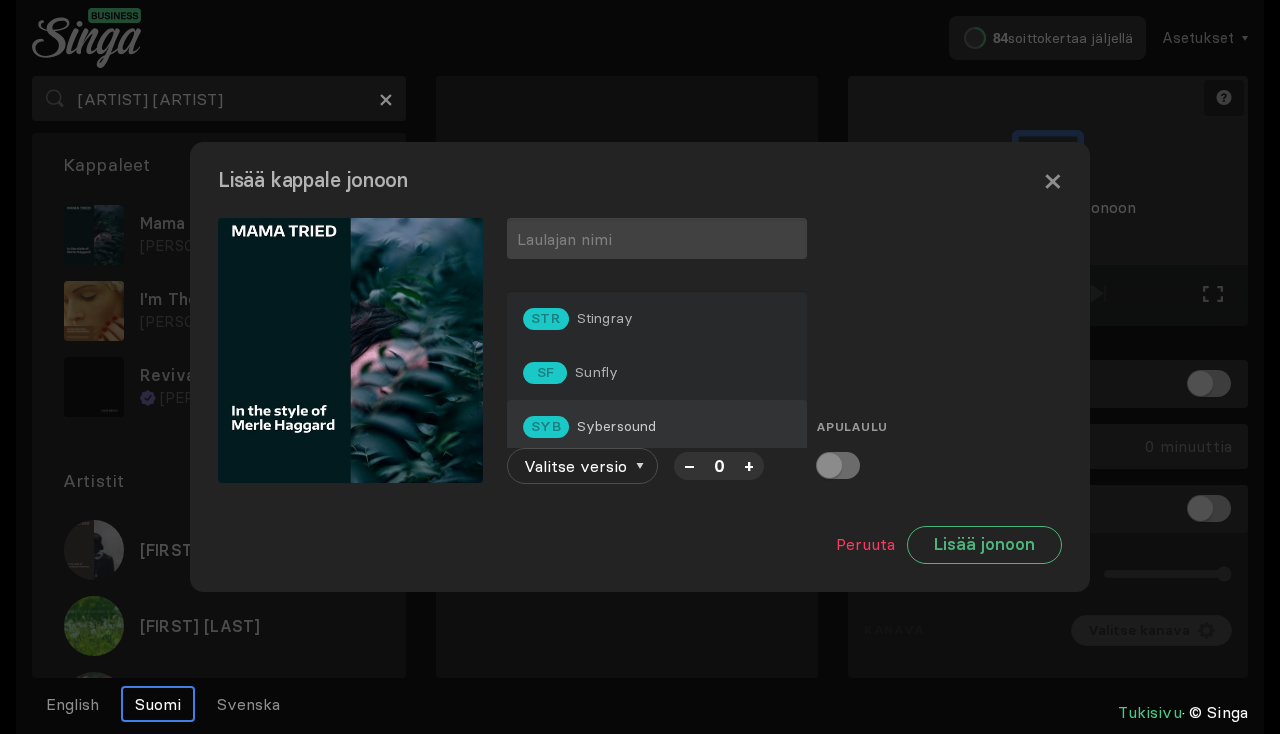 click on "SYB Sybersound" at bounding box center (657, 427) 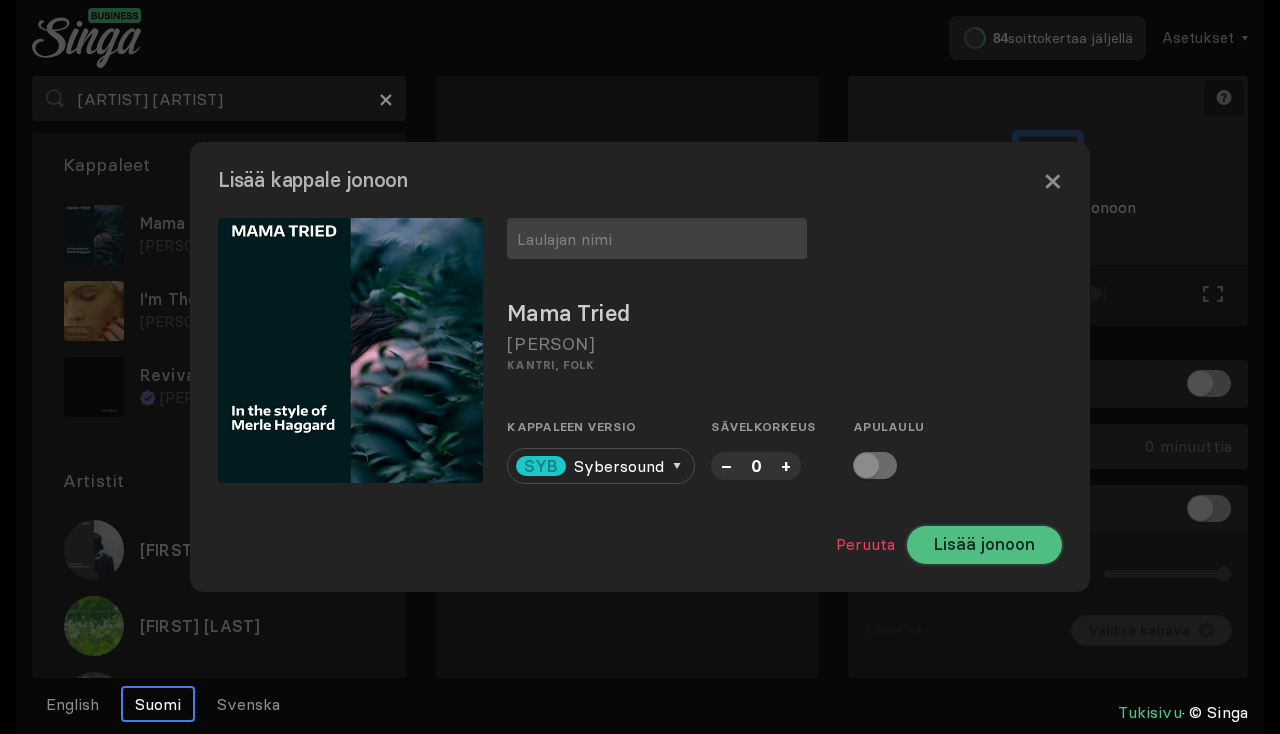 click on "Lisää jonoon" at bounding box center [984, 545] 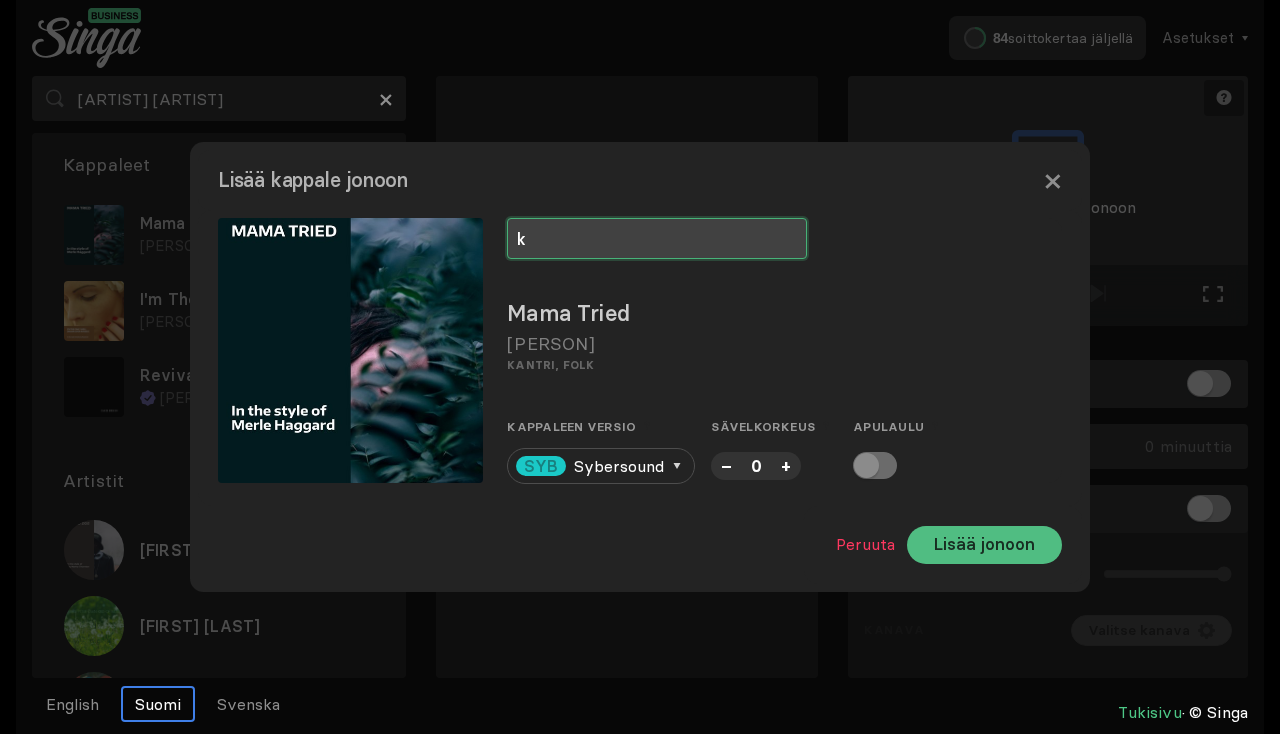 type on "k" 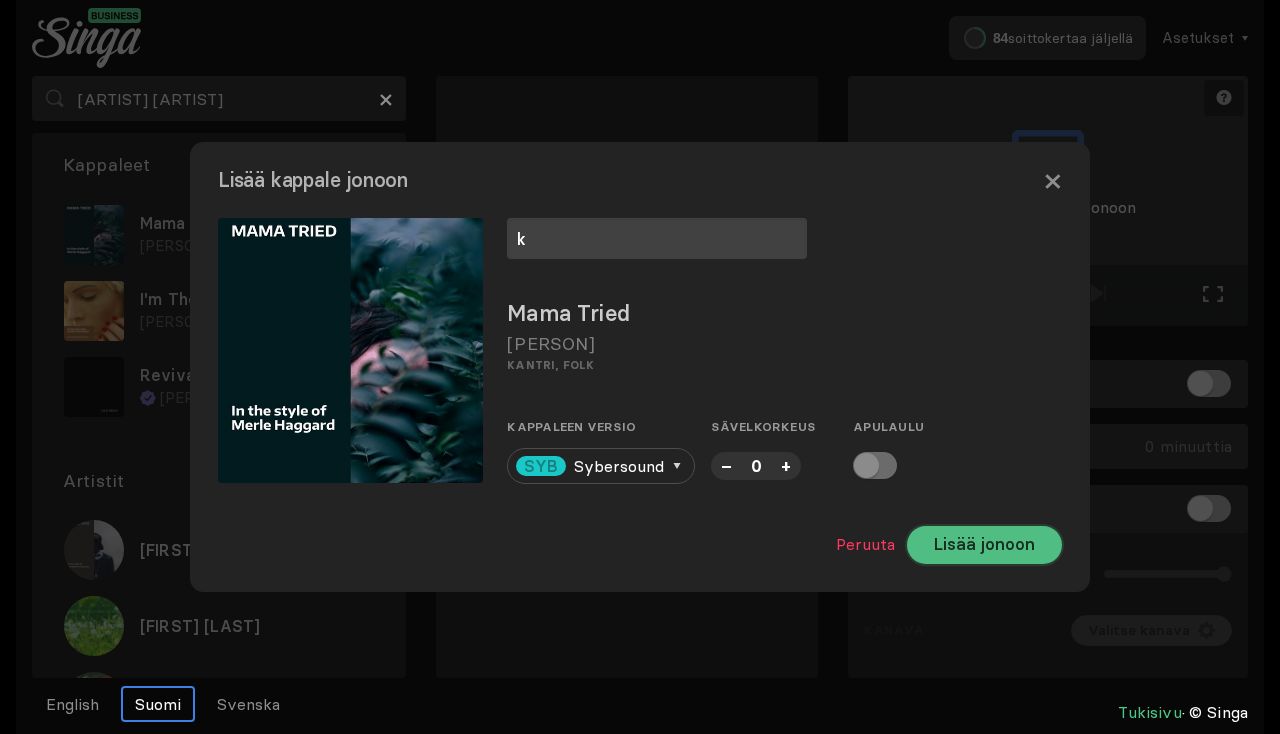 click on "Lisää jonoon" at bounding box center [984, 545] 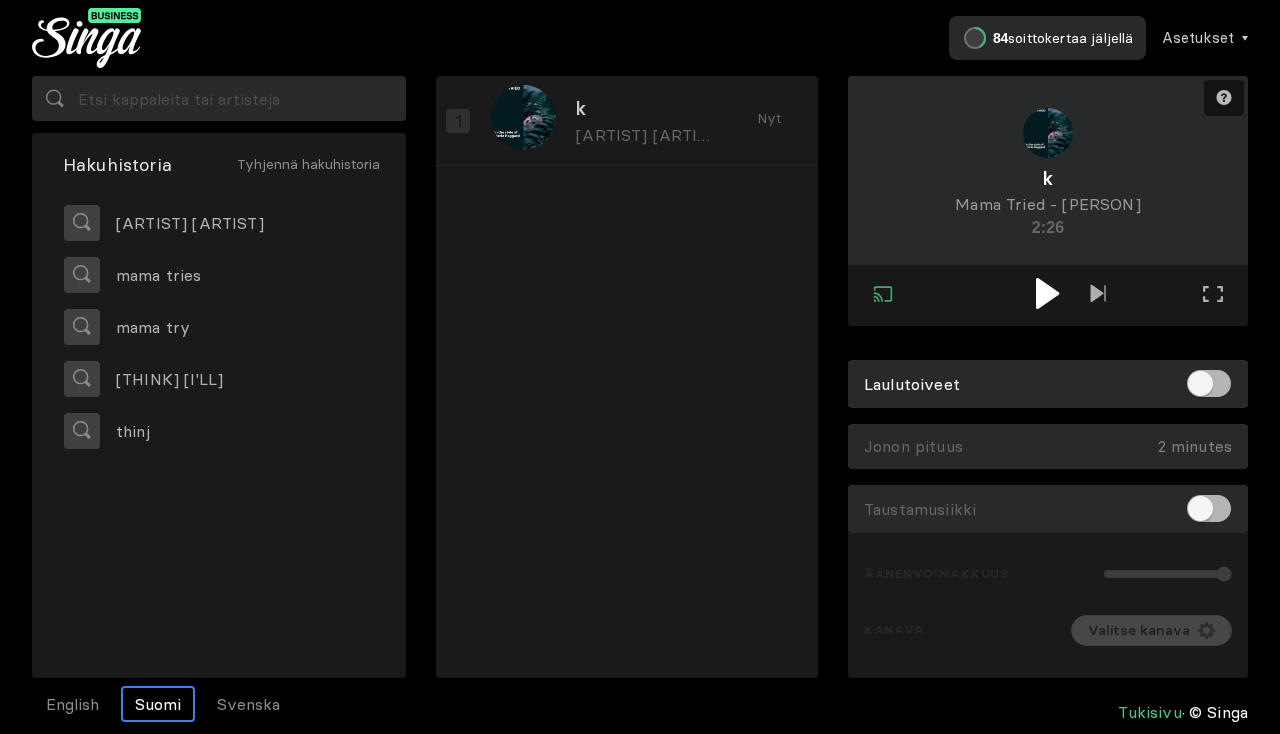click at bounding box center (1047, 293) 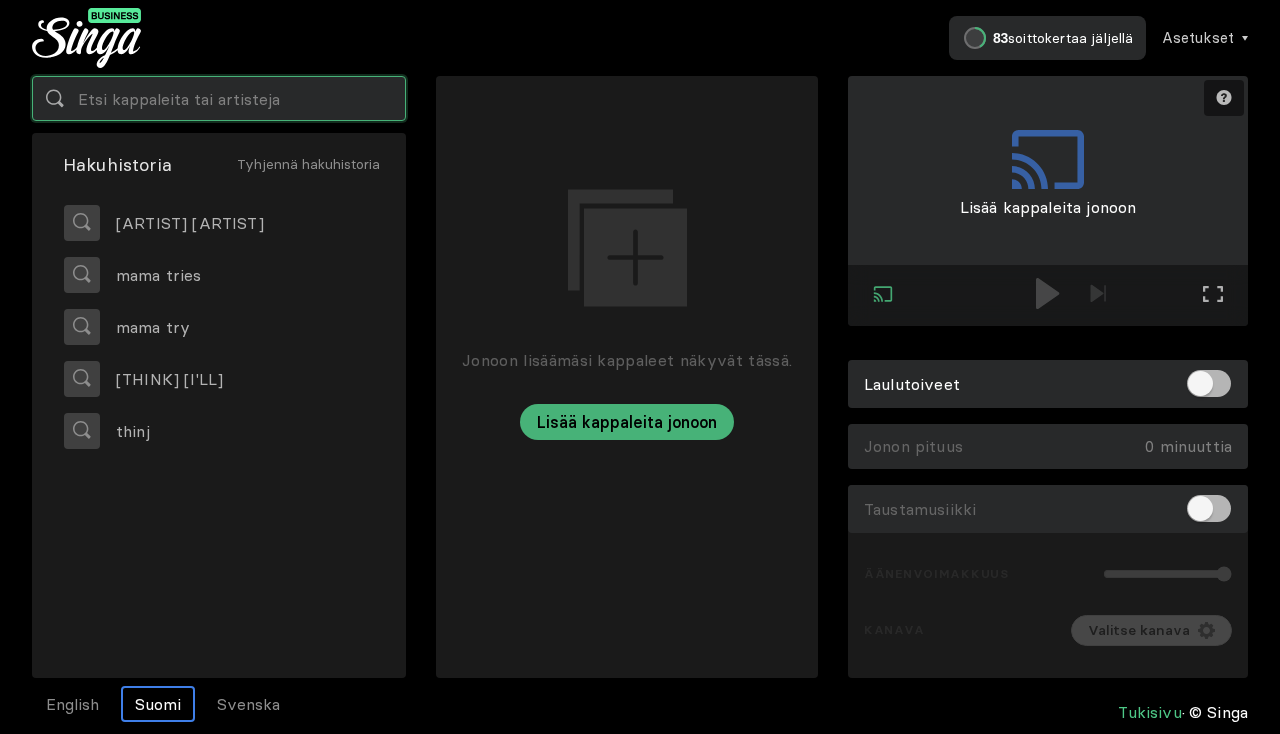 click at bounding box center [219, 98] 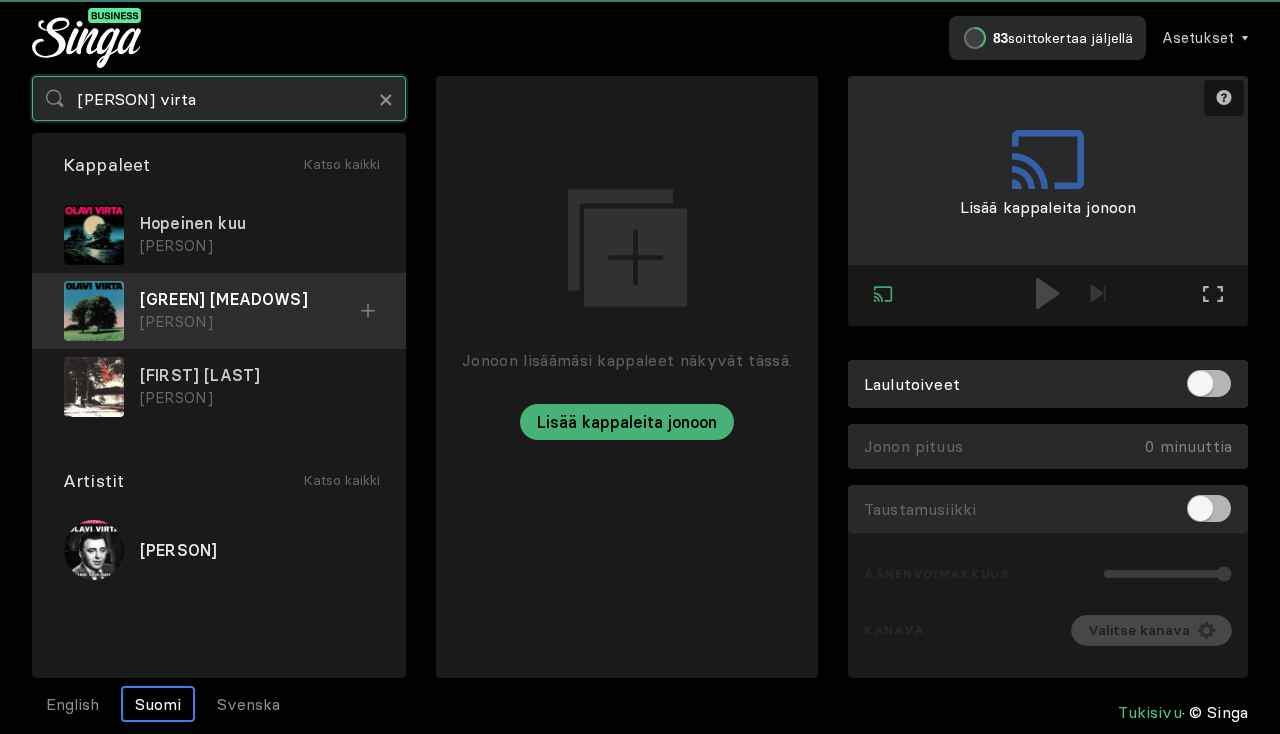 type on "[PERSON] virta" 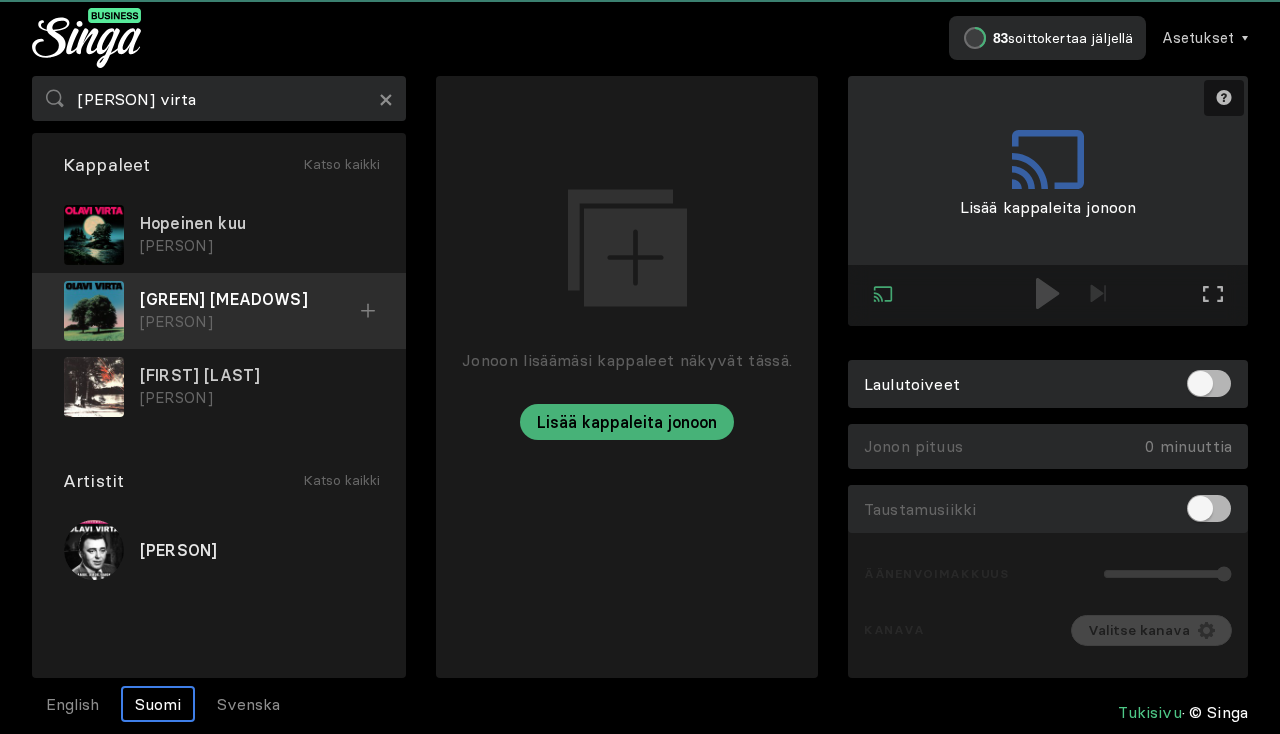 click on "[GREEN] [MEADOWS]" at bounding box center [257, 223] 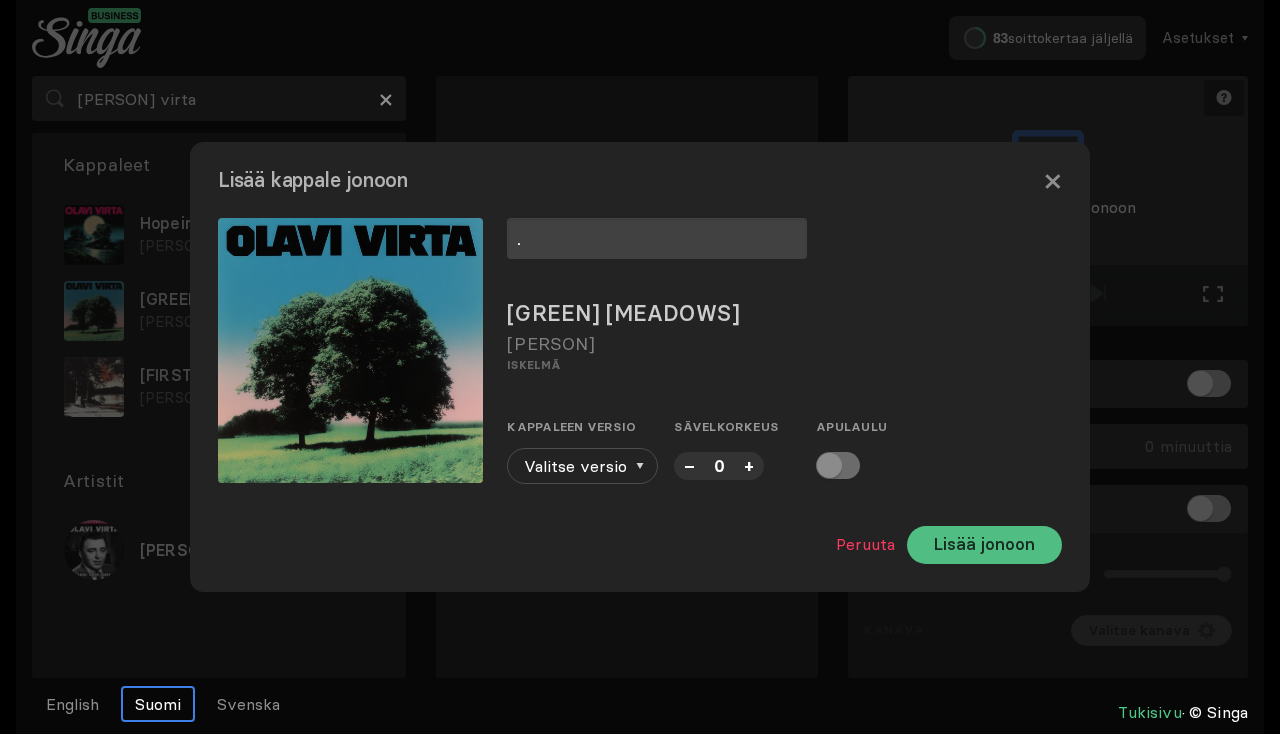 type on "." 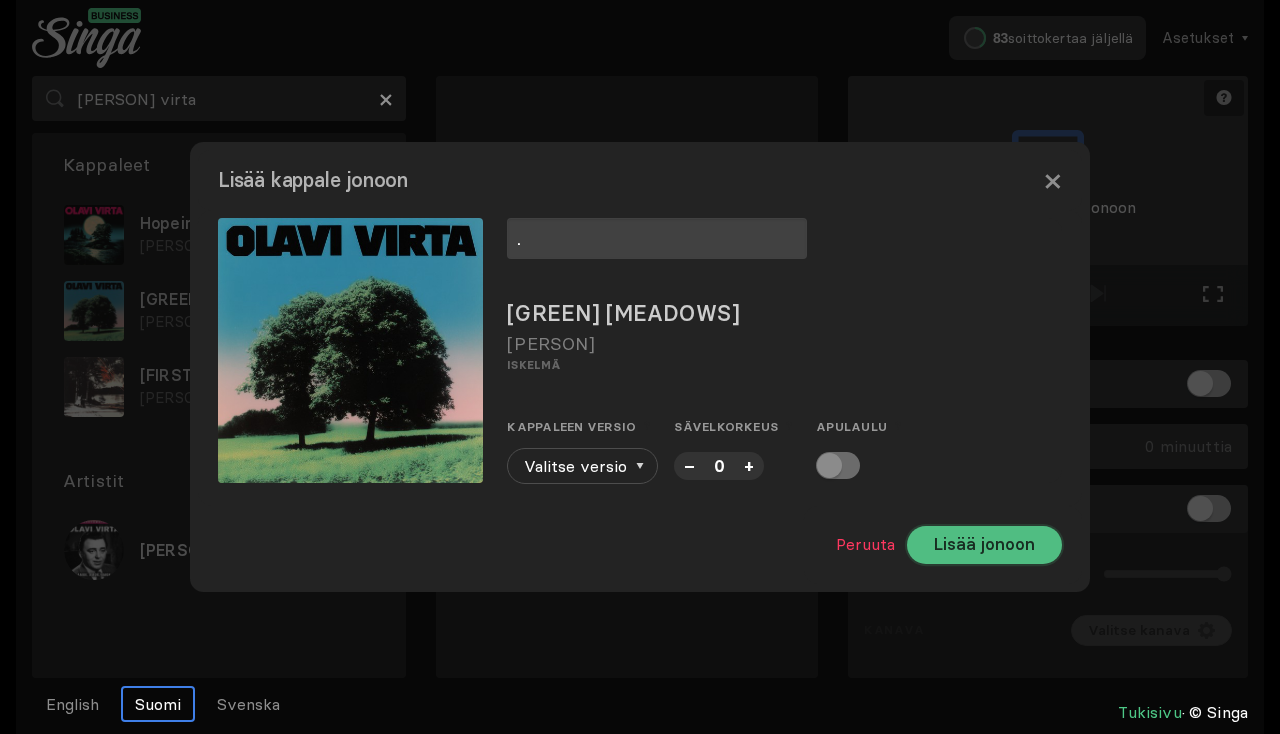 click on "Lisää jonoon" at bounding box center (984, 545) 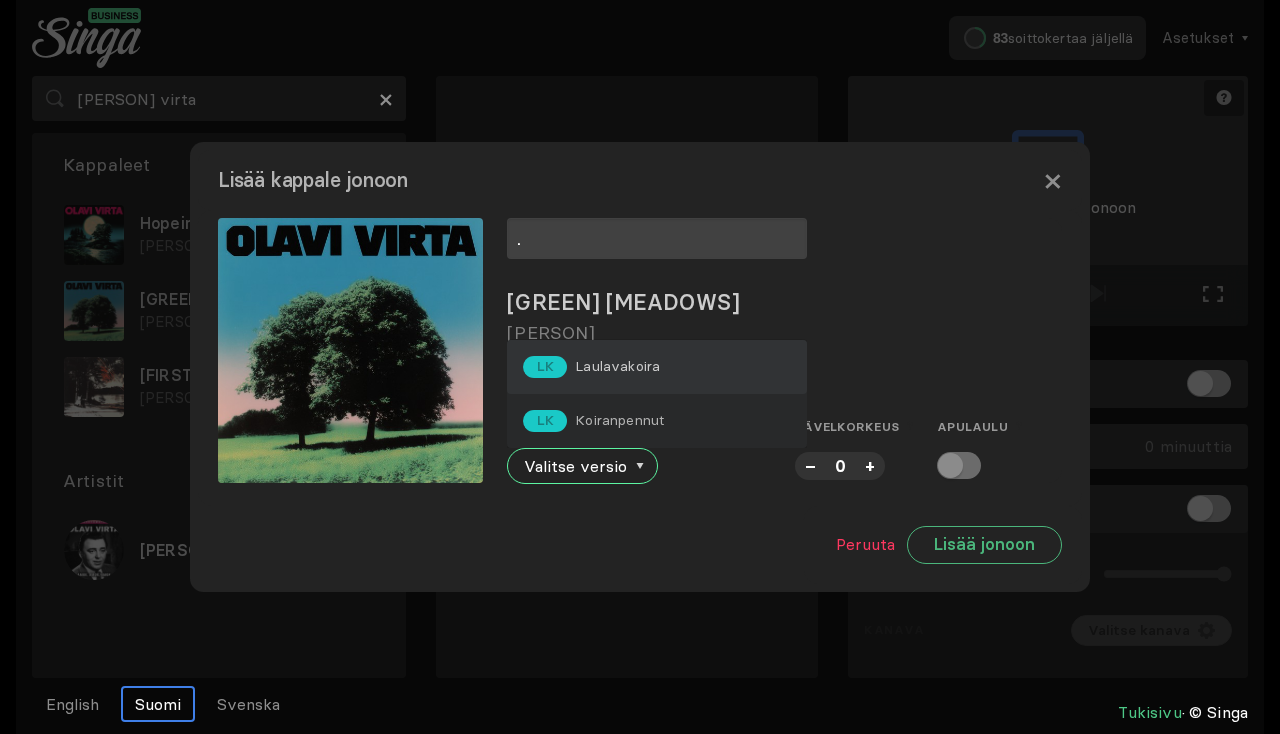 click on "Laulavakoira" at bounding box center [617, 366] 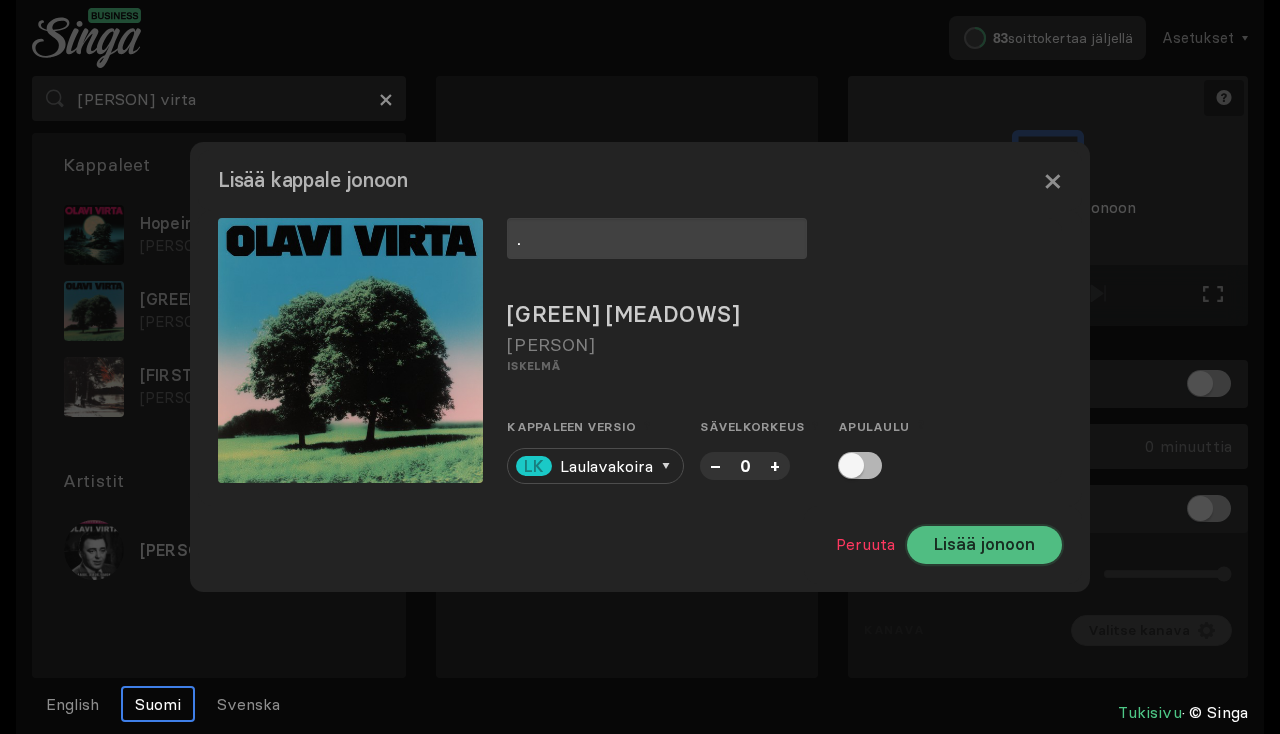 click on "Lisää jonoon" at bounding box center (984, 545) 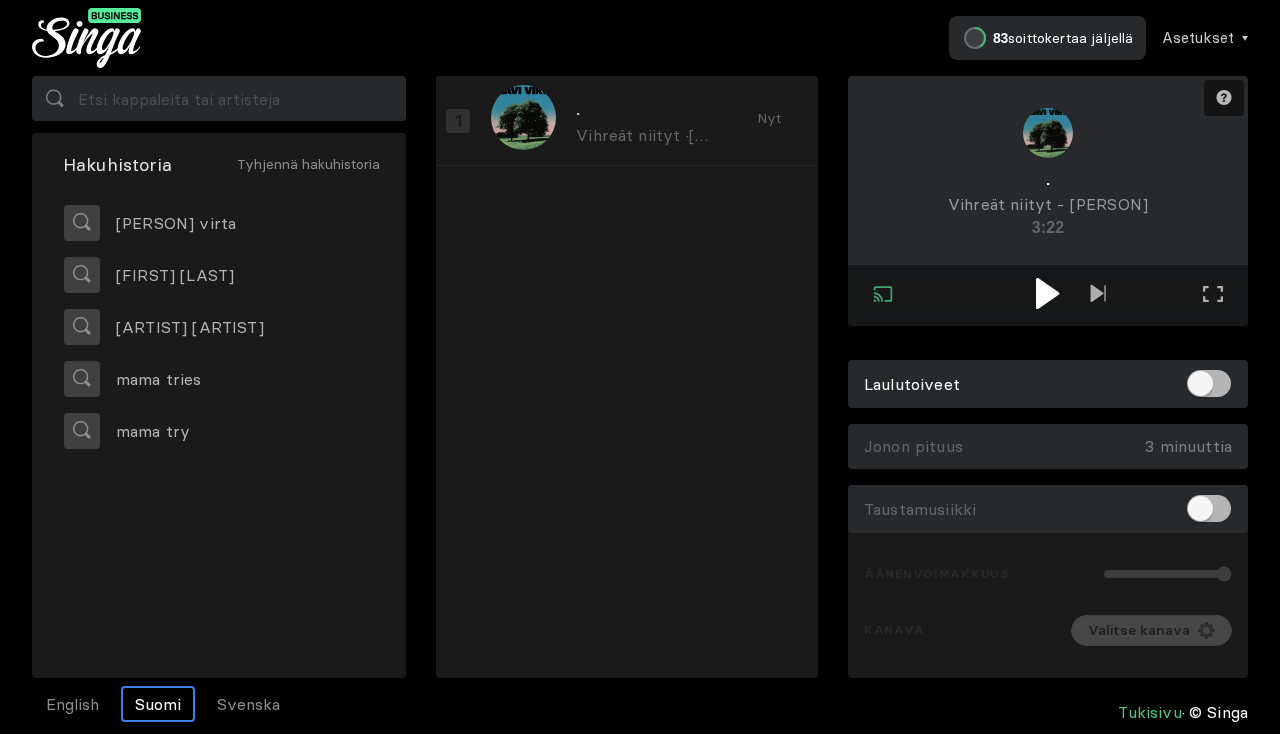 click at bounding box center (1047, 293) 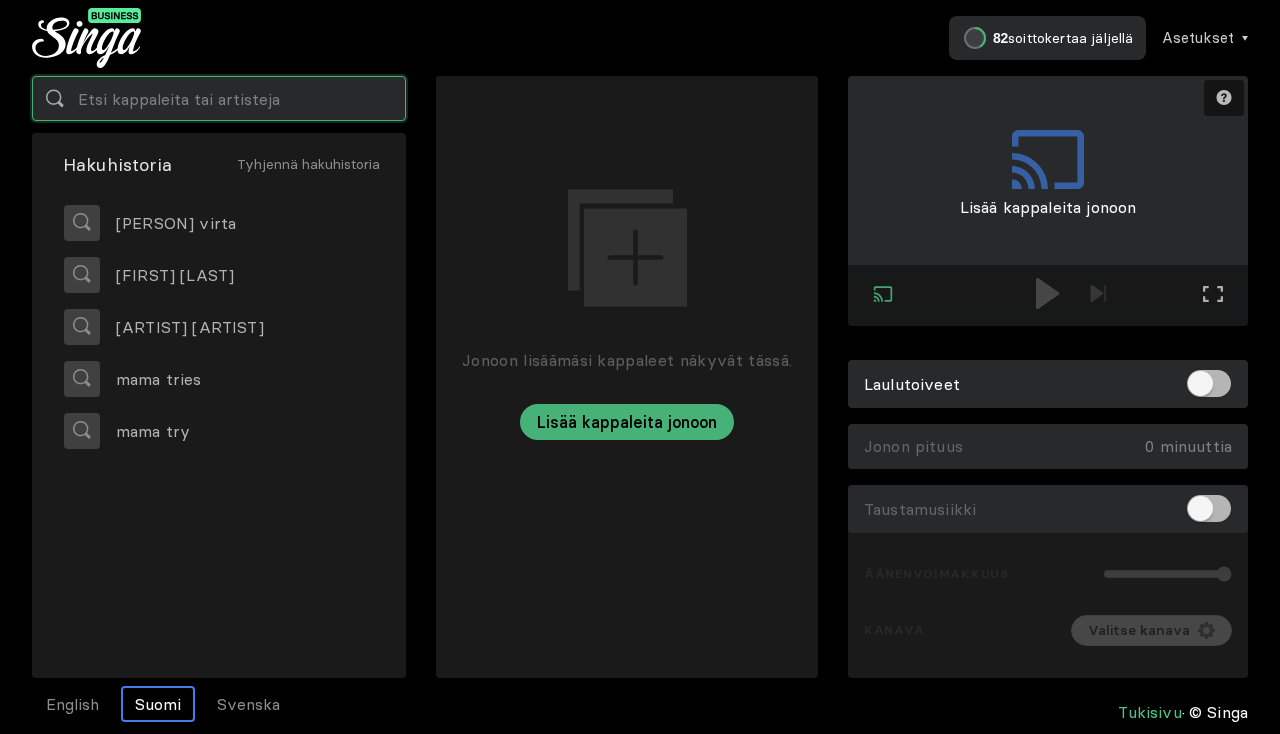click at bounding box center [219, 98] 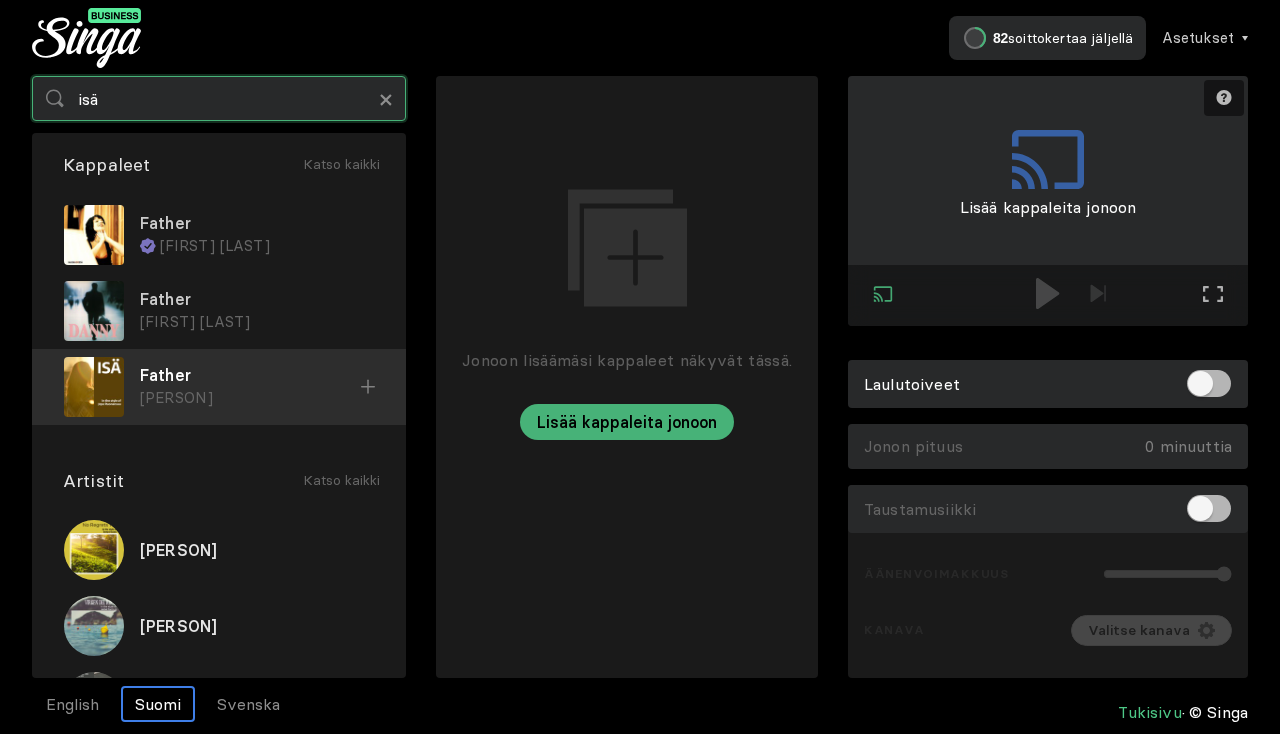 type on "isä" 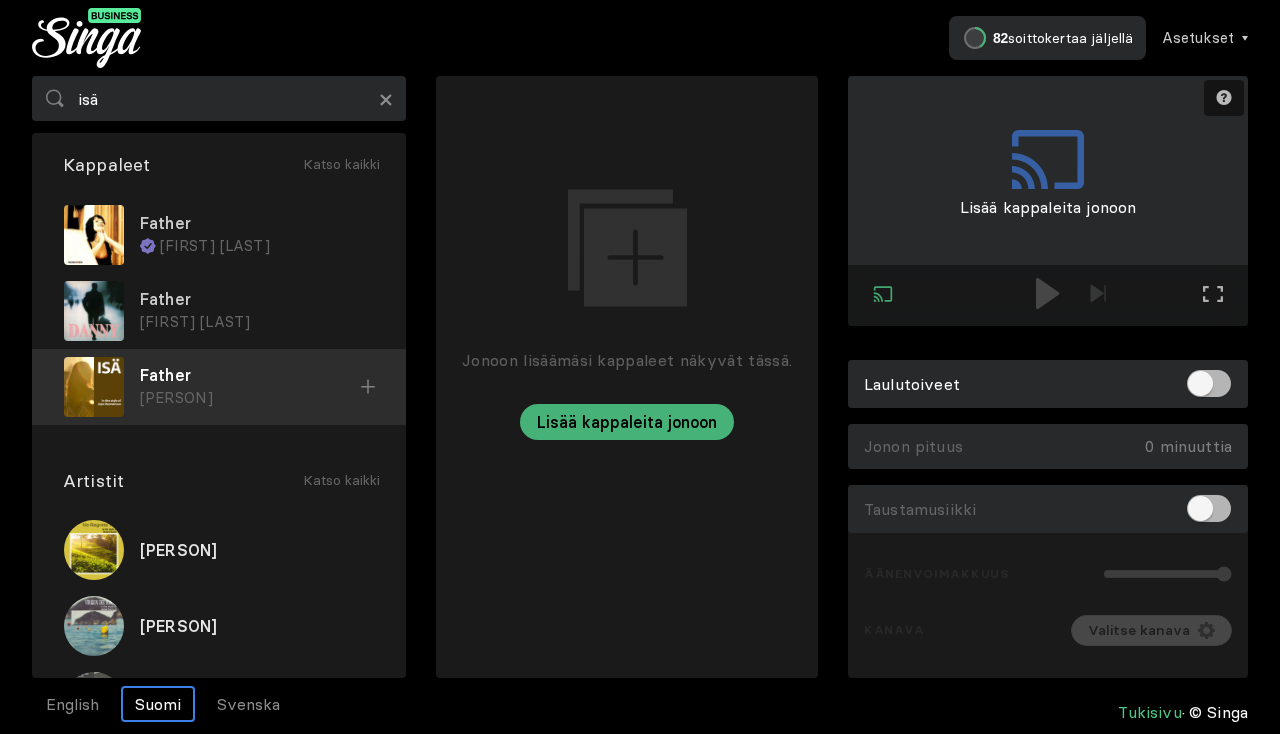click at bounding box center (0, 0) 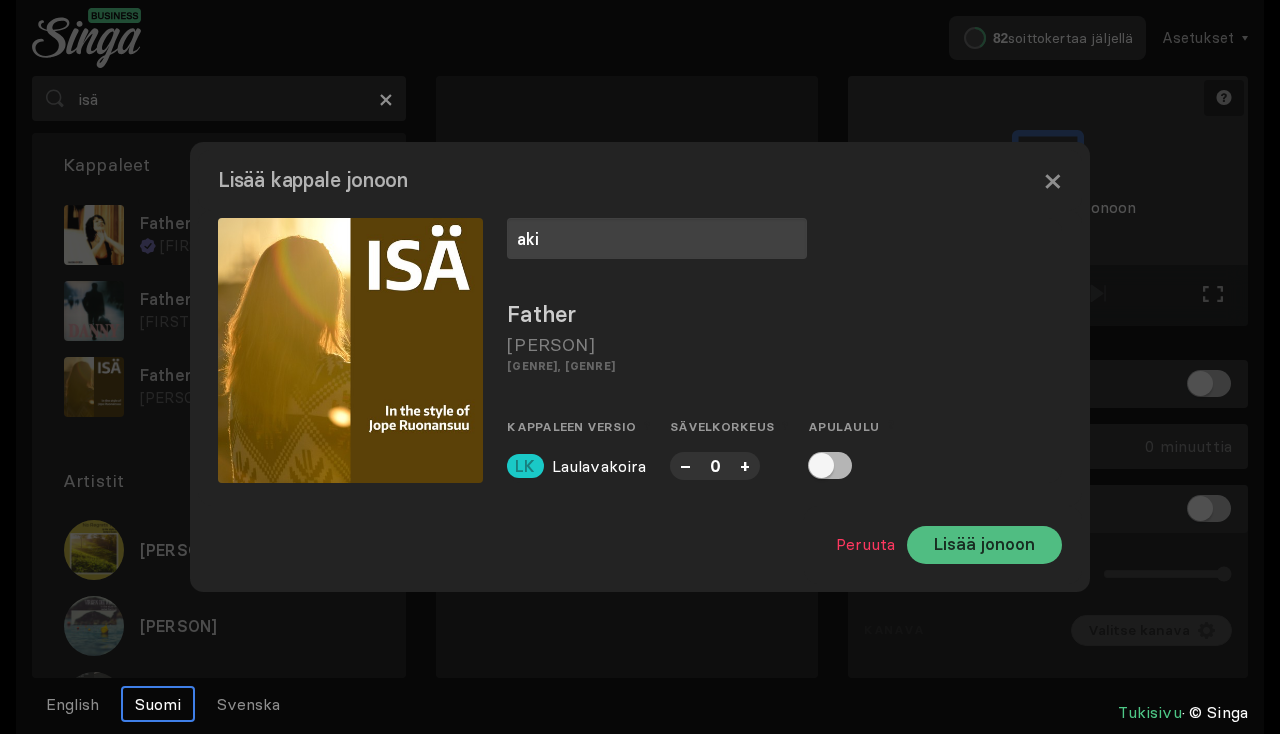 type on "aki" 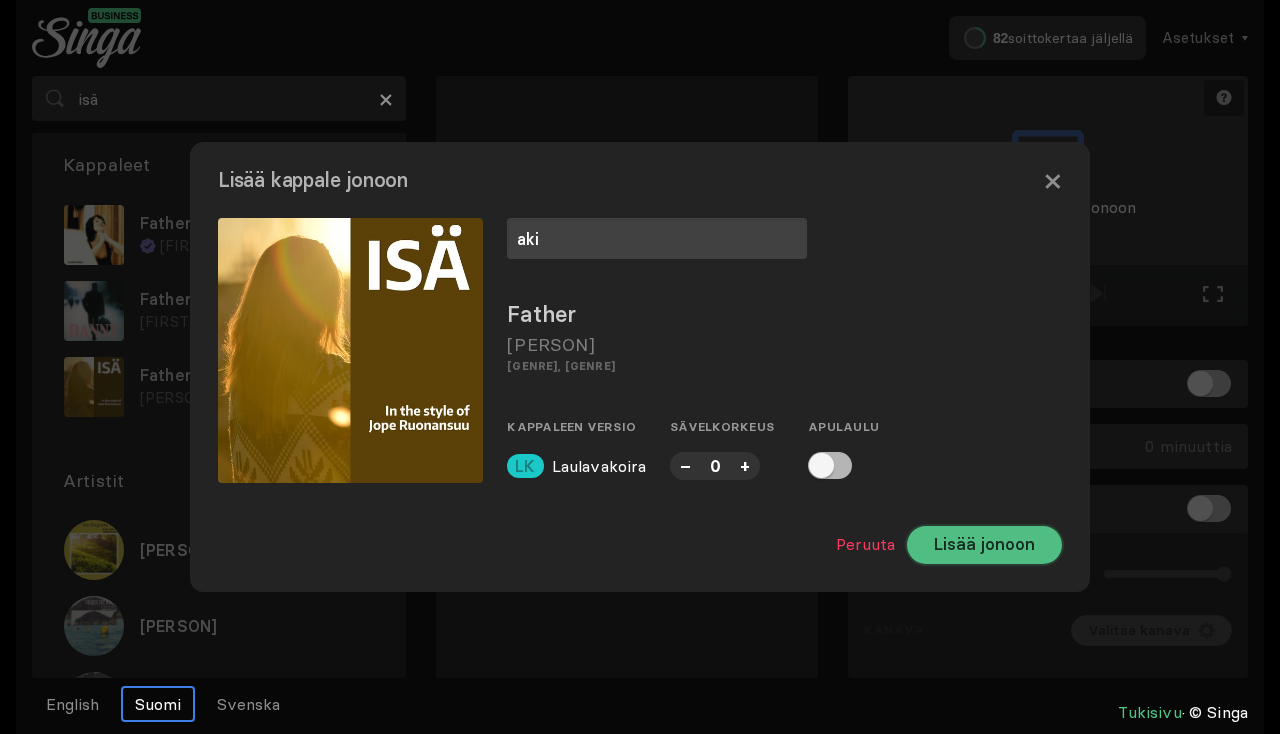 click on "Lisää jonoon" at bounding box center [984, 545] 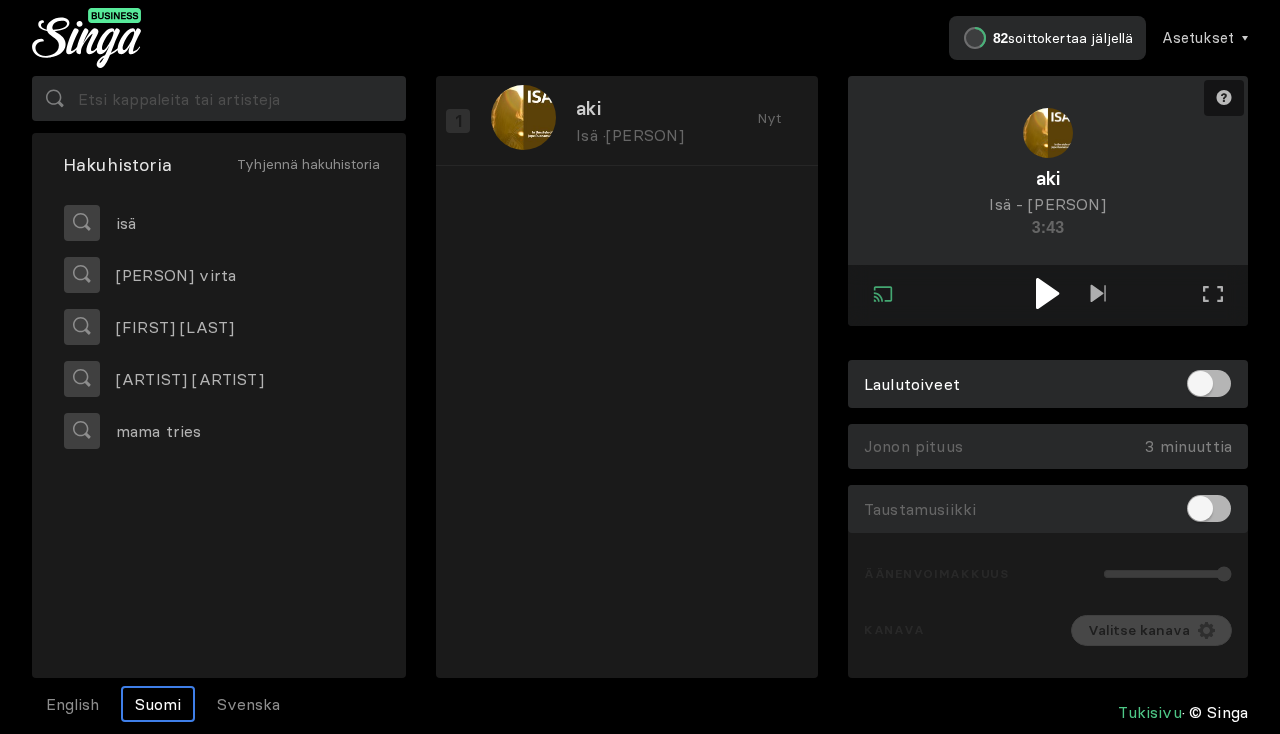 click at bounding box center [1047, 293] 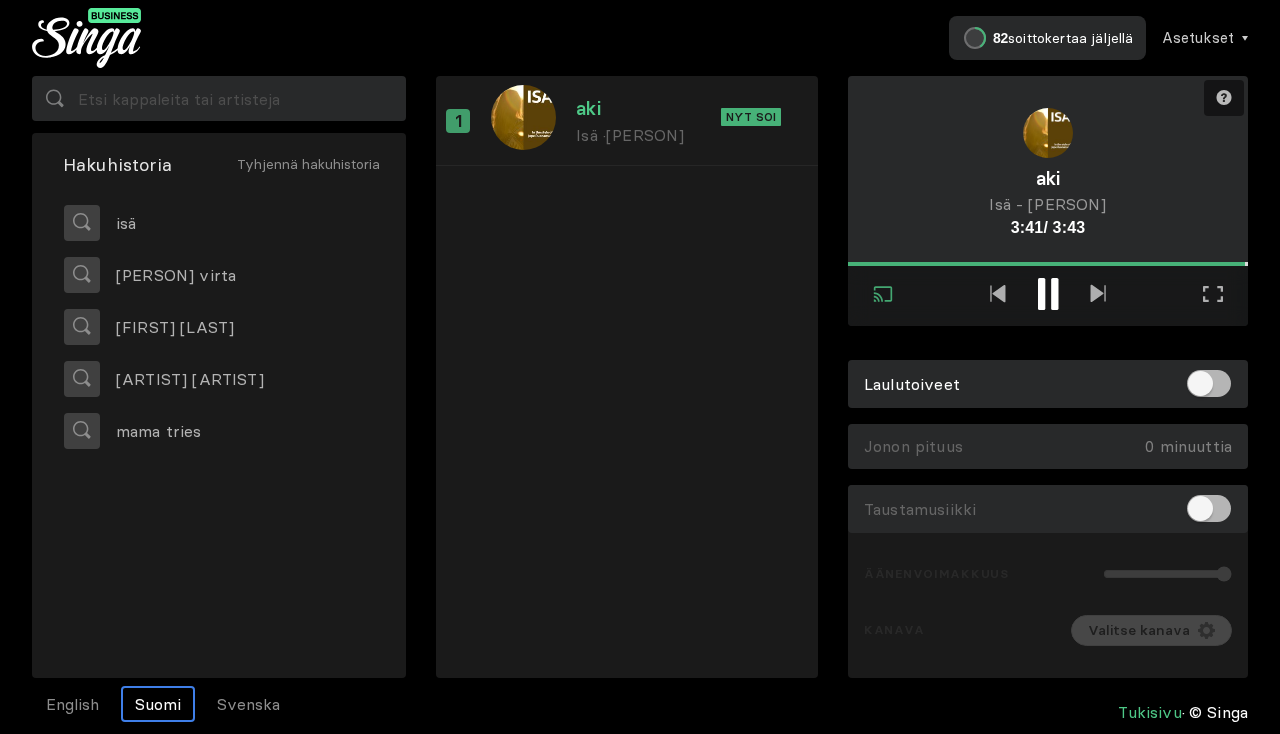 click at bounding box center (1041, 294) 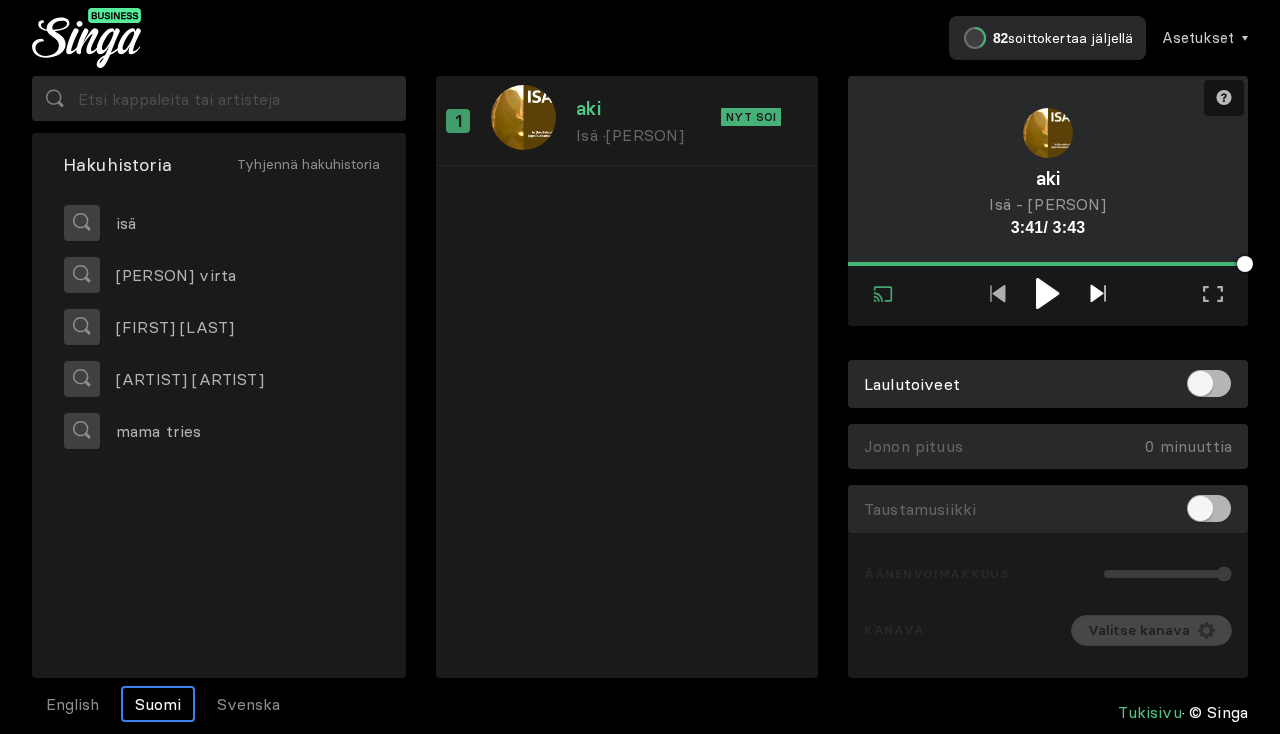 click at bounding box center [1098, 295] 